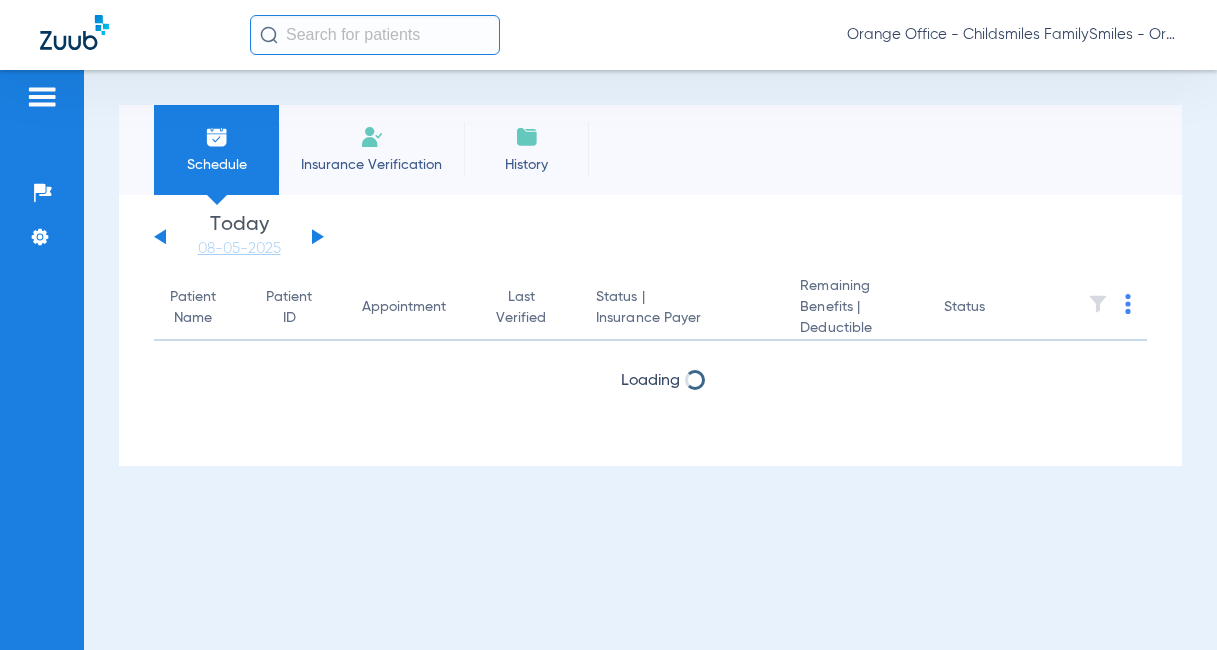 scroll, scrollTop: 0, scrollLeft: 0, axis: both 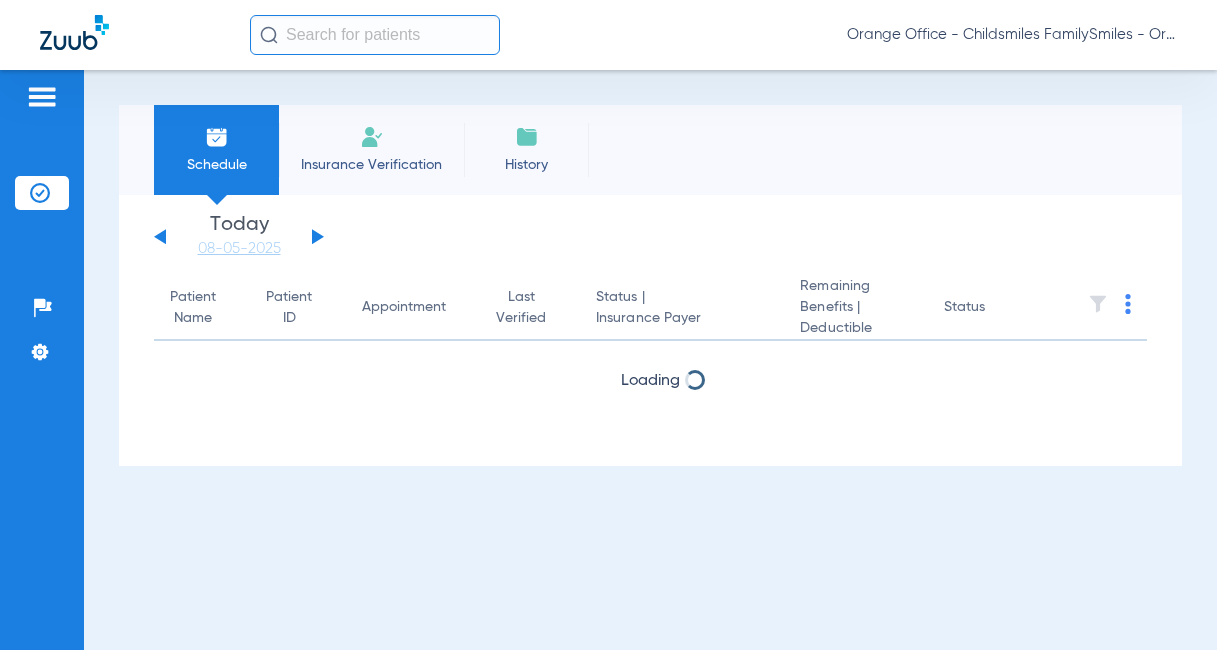 click 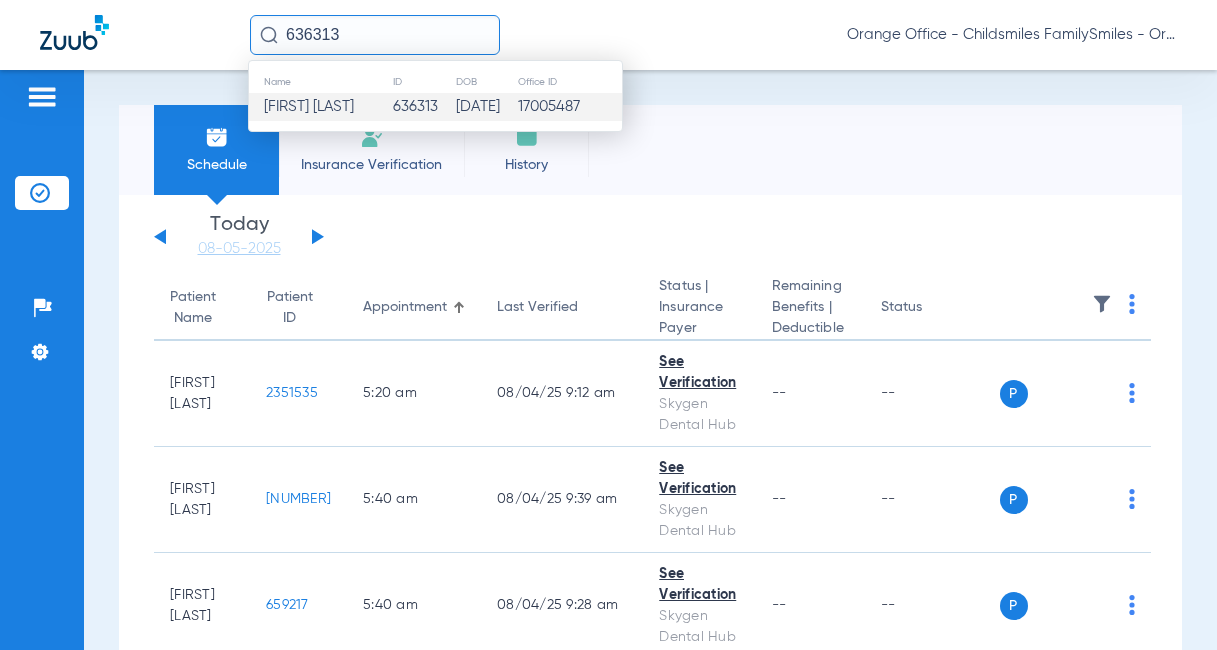 type on "636313" 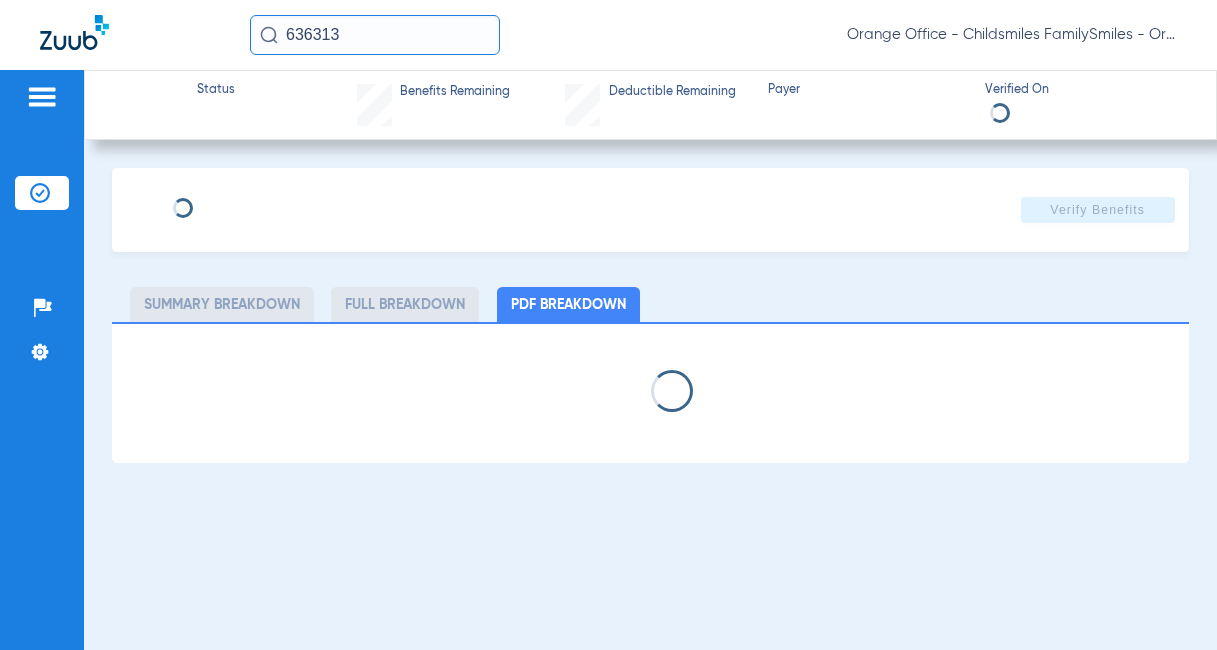 select on "page-width" 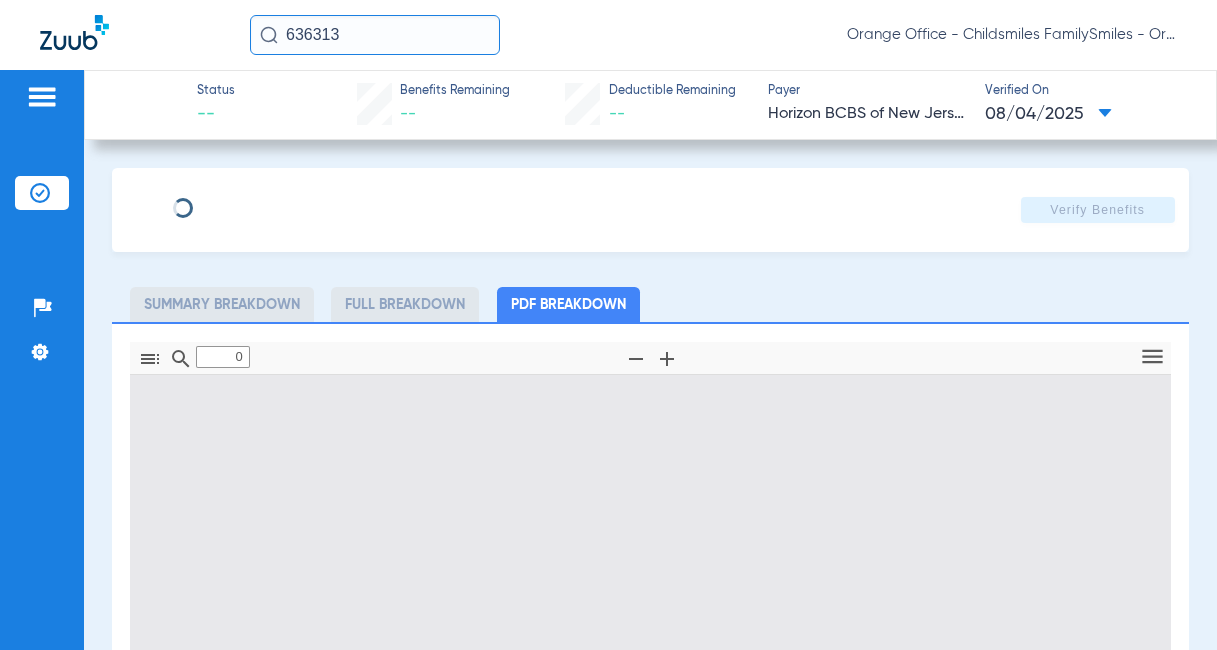type on "1" 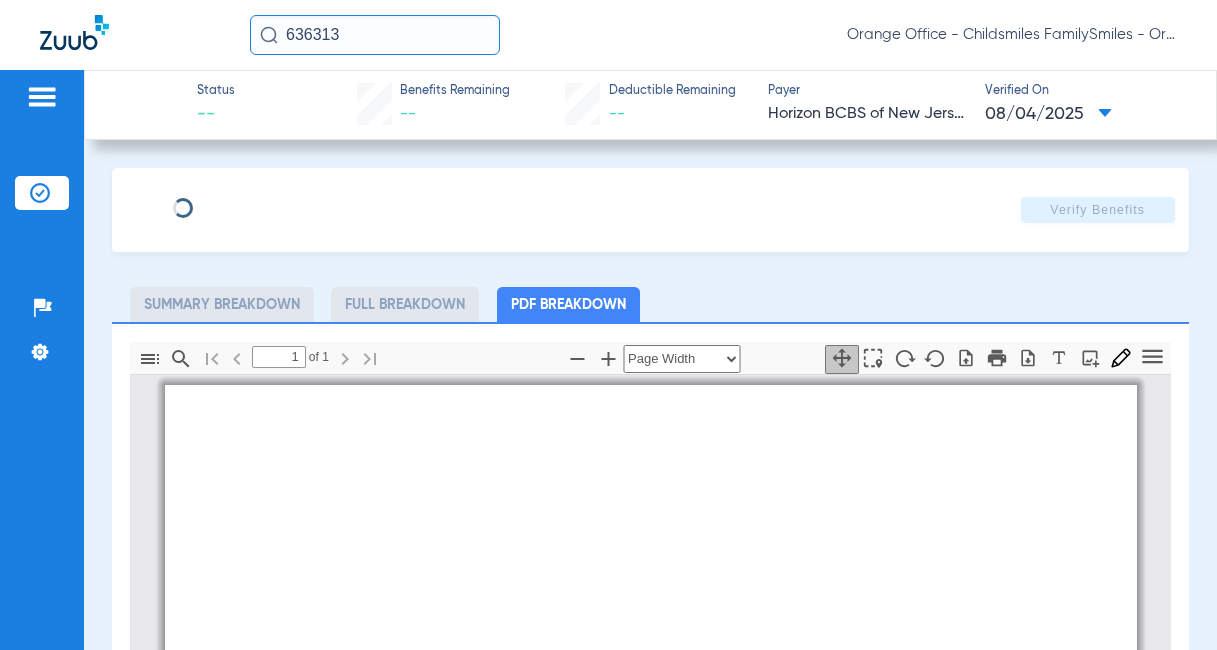 scroll, scrollTop: 10, scrollLeft: 0, axis: vertical 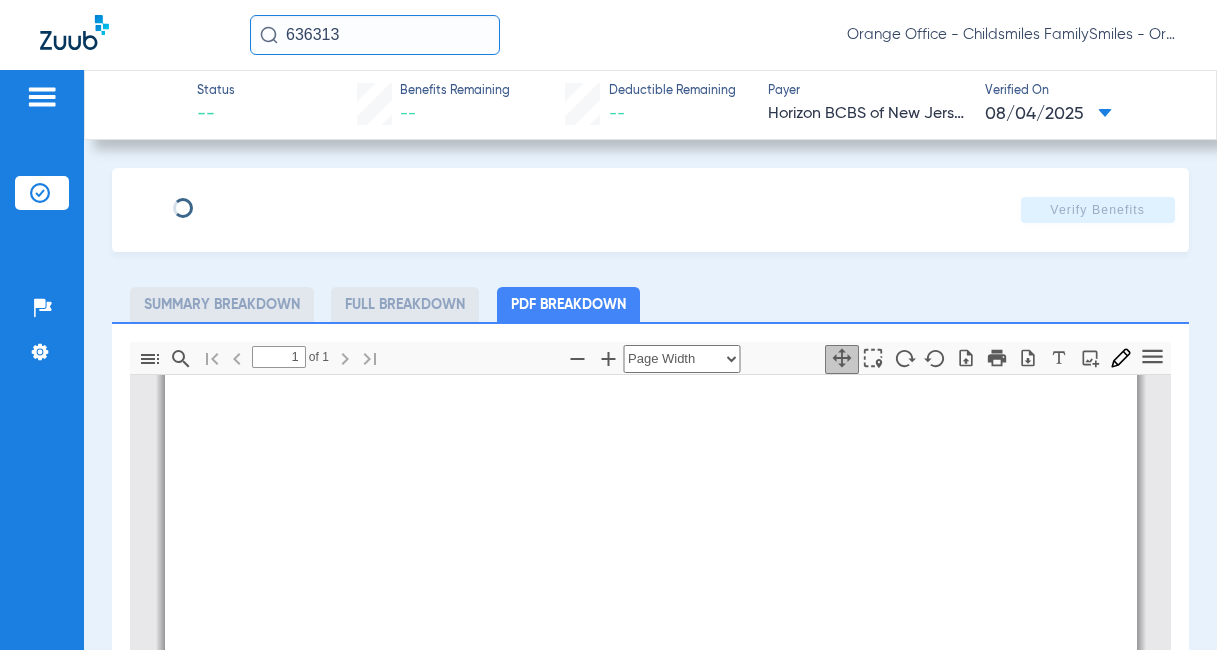 type on "SHEILAH" 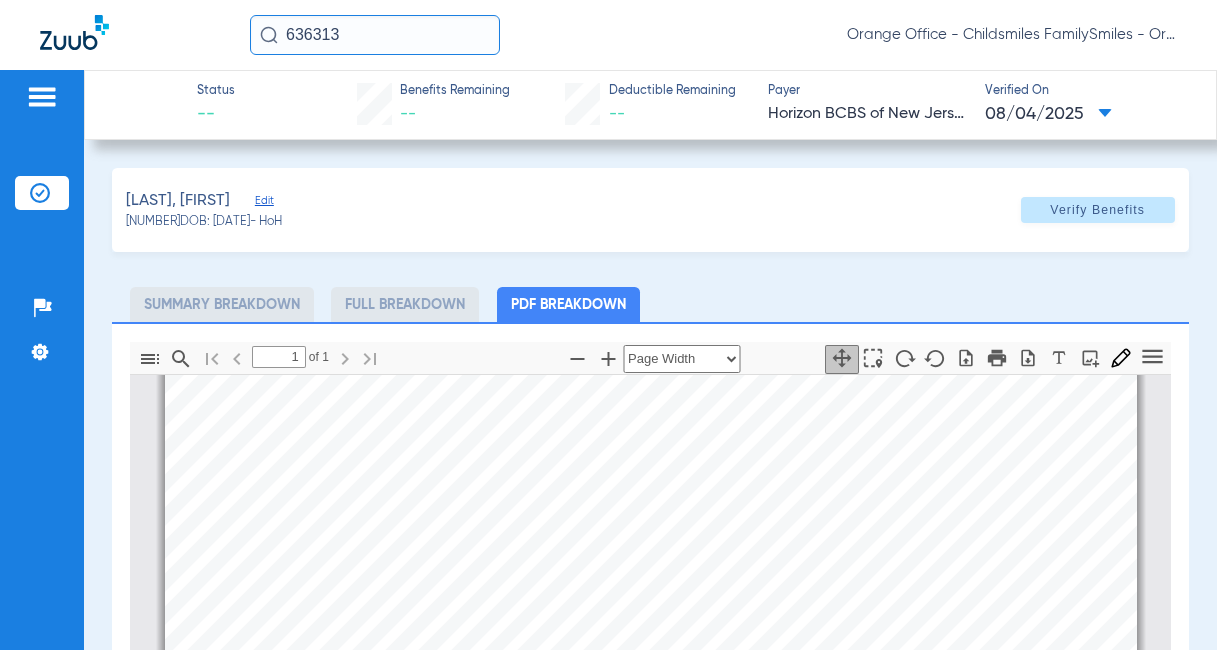 click on "Edit" 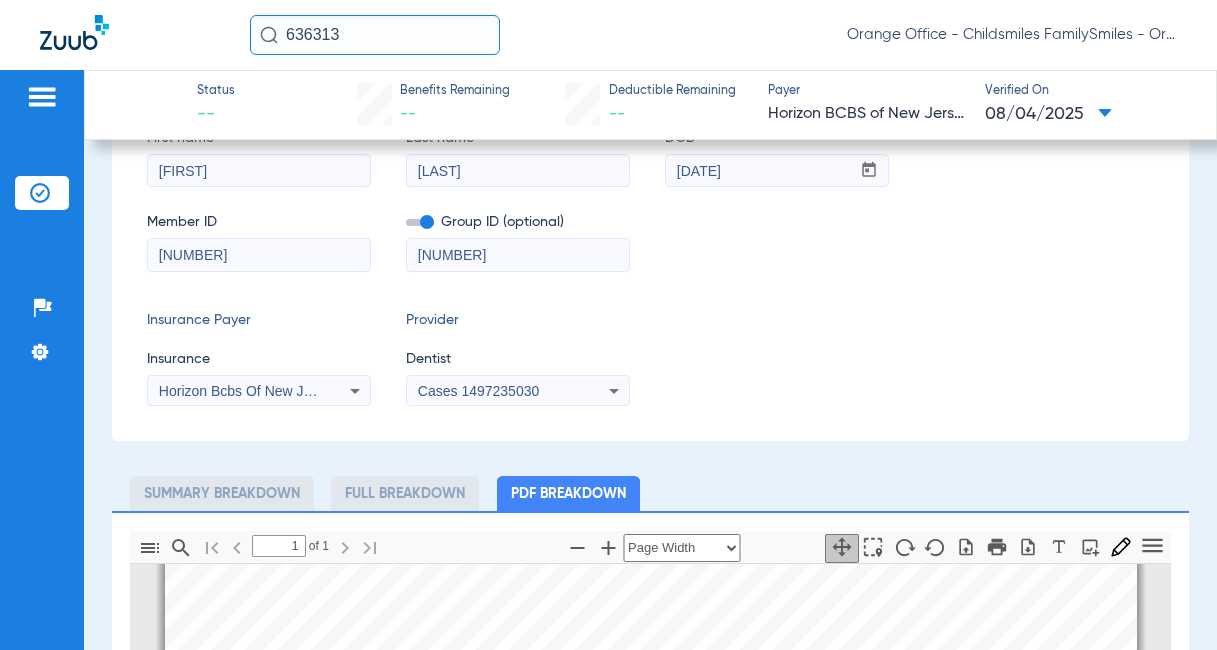 scroll, scrollTop: 200, scrollLeft: 0, axis: vertical 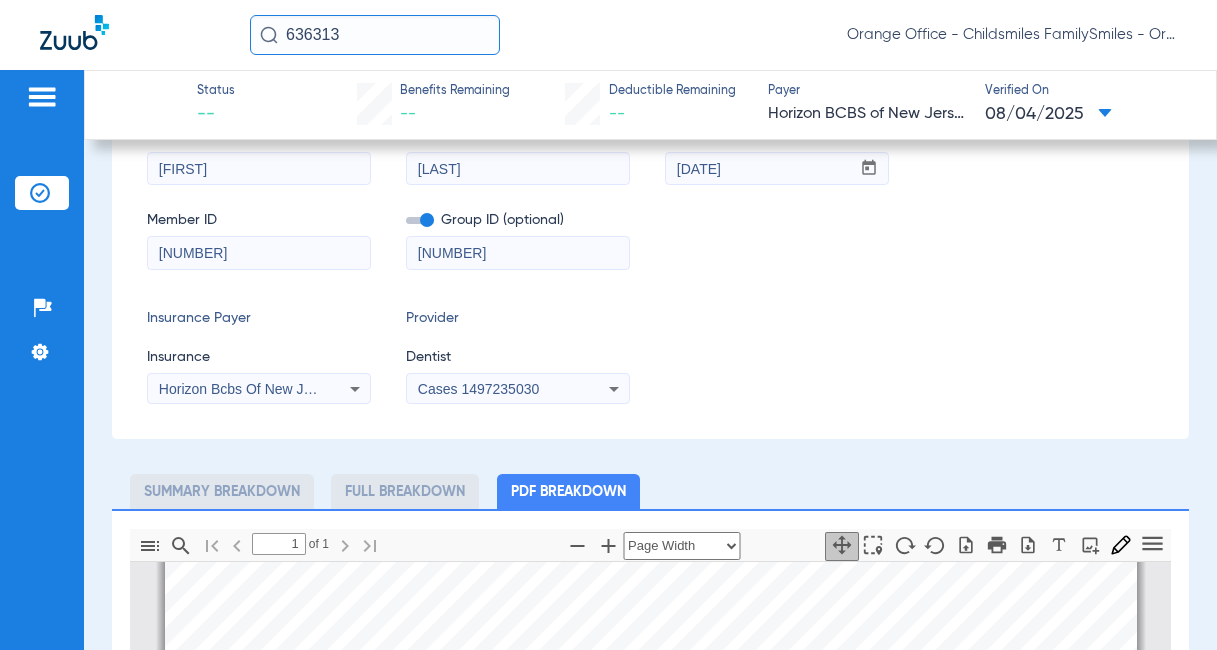 click on "Horizon Bcbs Of New Jersey" at bounding box center [248, 389] 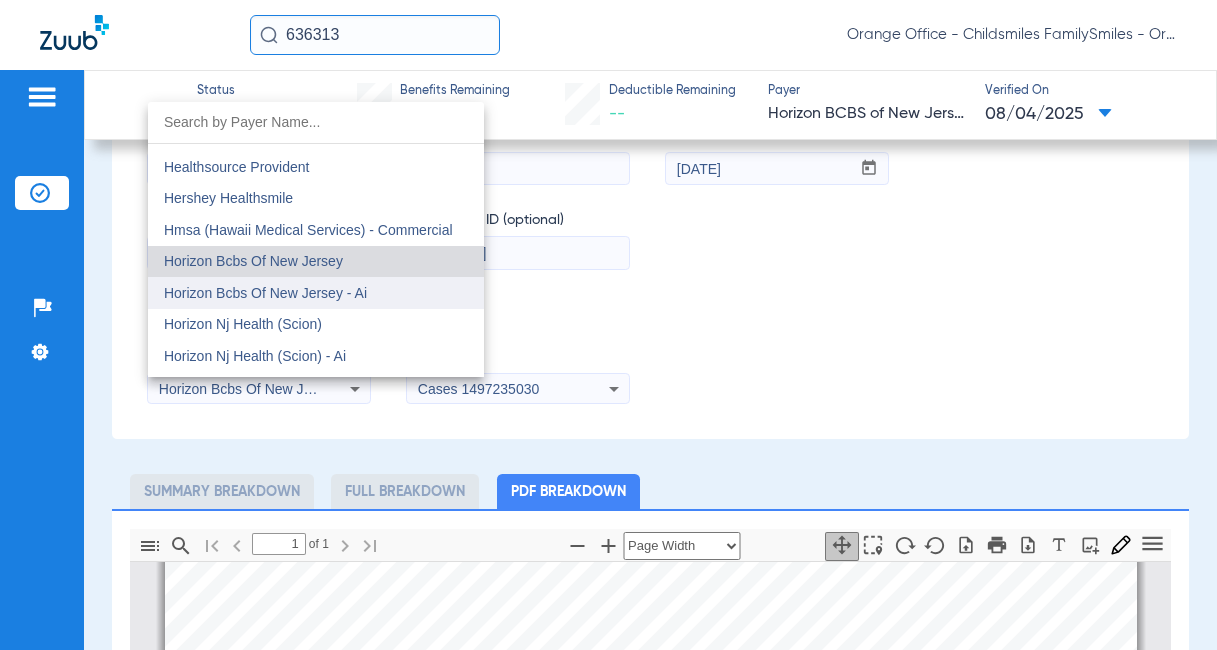 scroll, scrollTop: 7144, scrollLeft: 0, axis: vertical 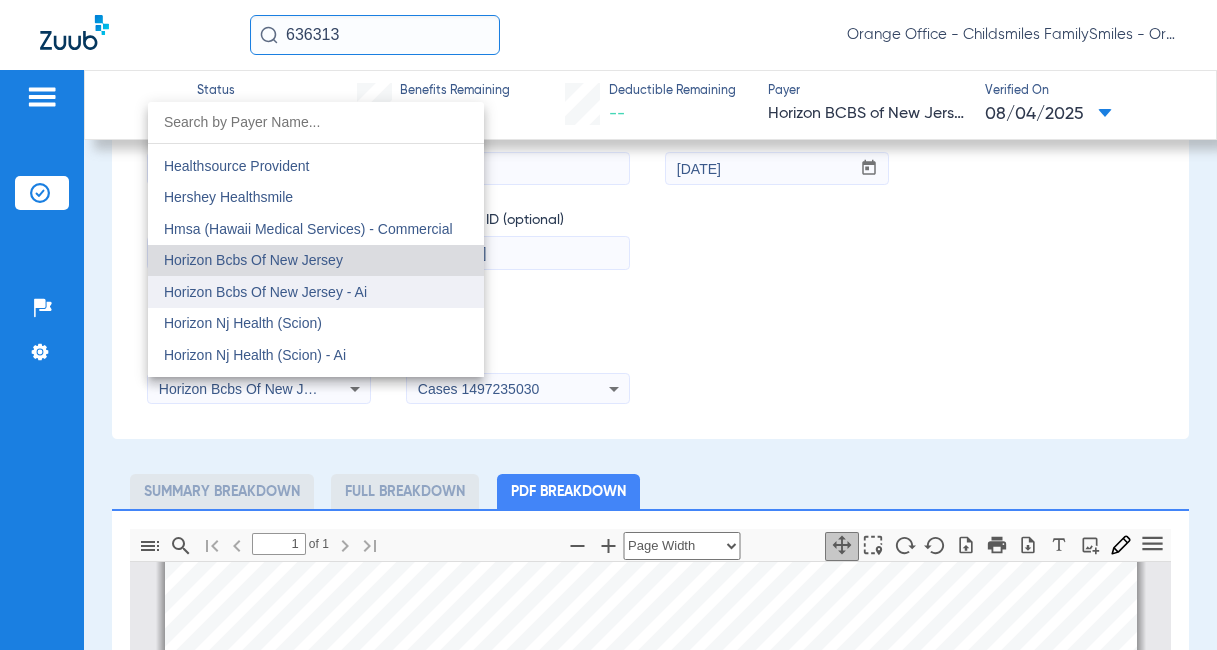 click on "Horizon Bcbs Of New Jersey - Ai" at bounding box center [265, 292] 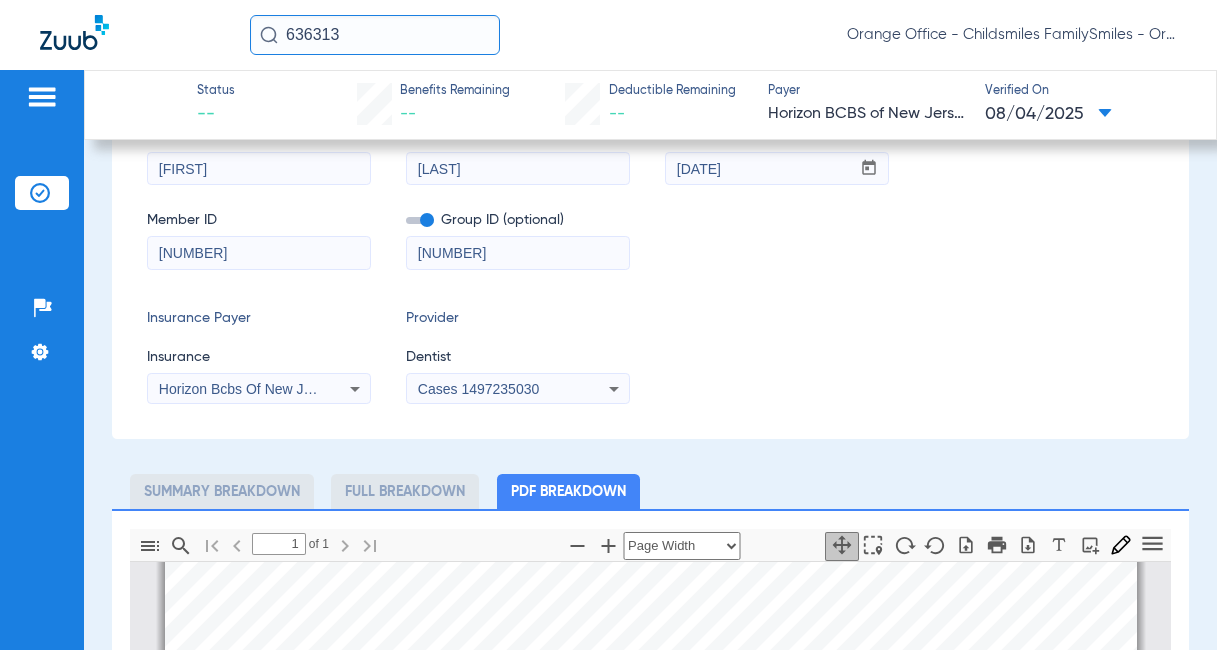click on "Cases  1497235030" at bounding box center [478, 389] 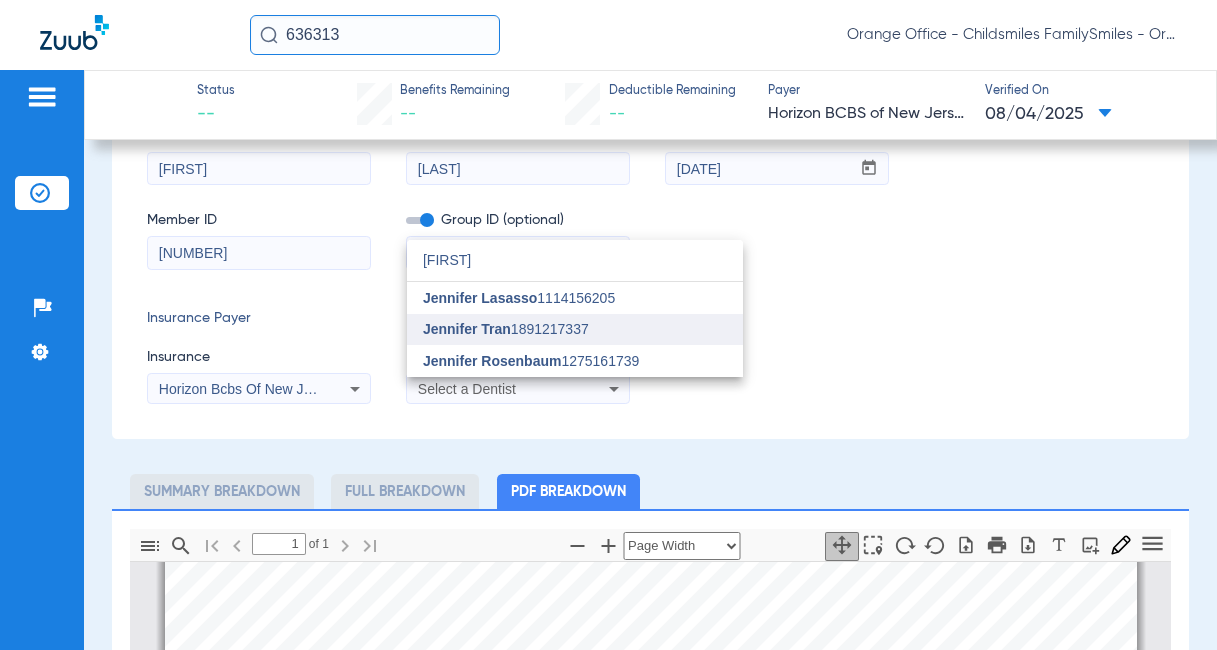 type on "jennife" 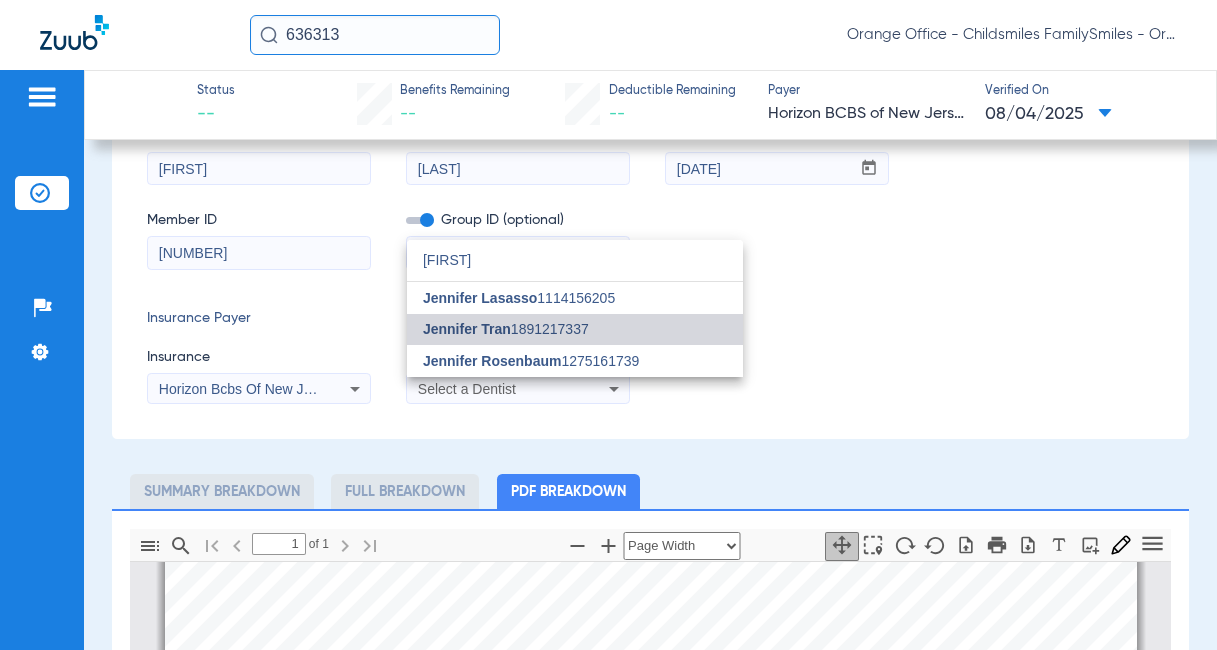 click on "[FIRST] [LAST]   [NUMBER]" at bounding box center (506, 329) 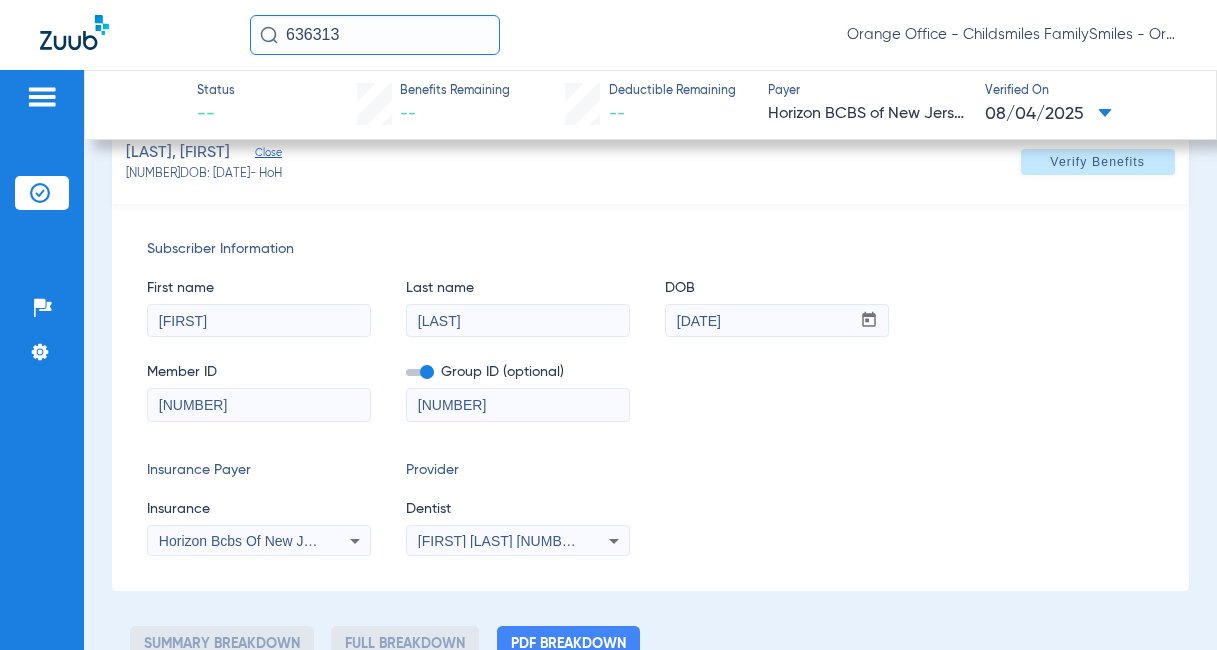 scroll, scrollTop: 0, scrollLeft: 0, axis: both 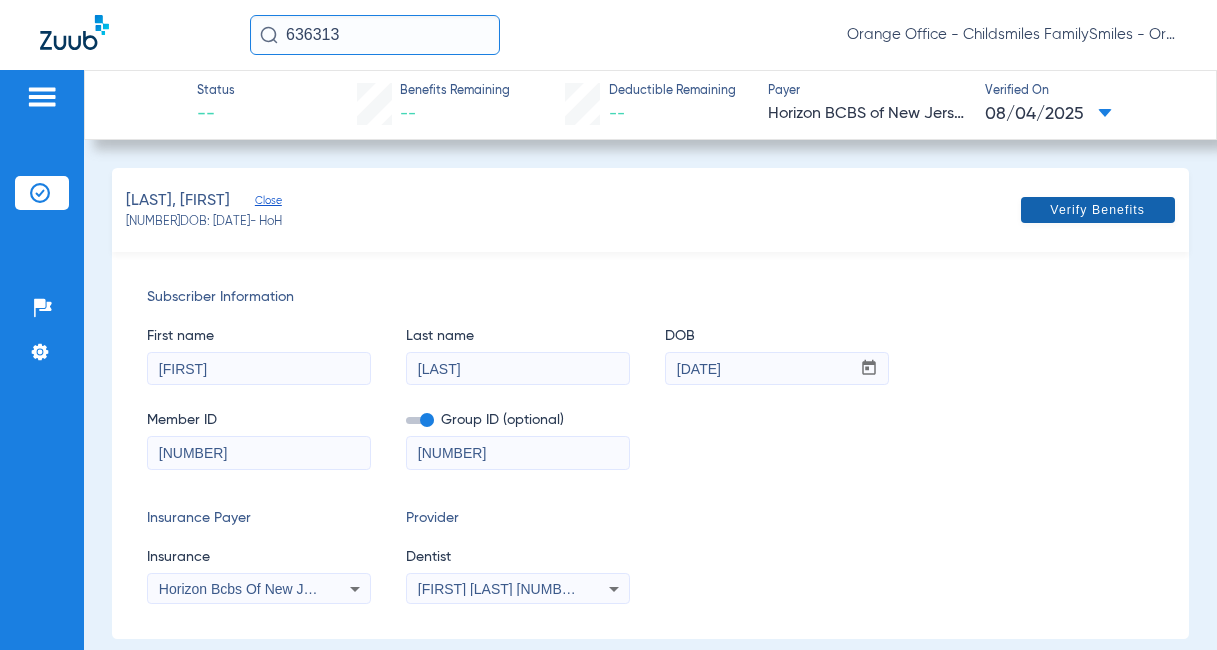click 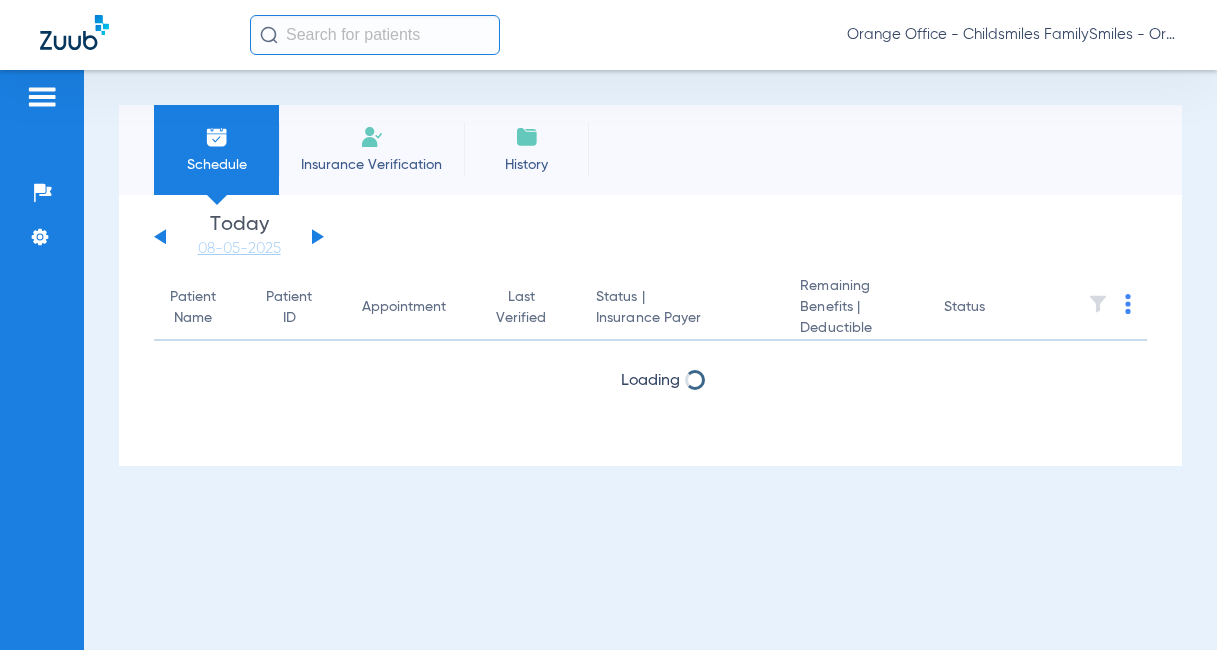 scroll, scrollTop: 0, scrollLeft: 0, axis: both 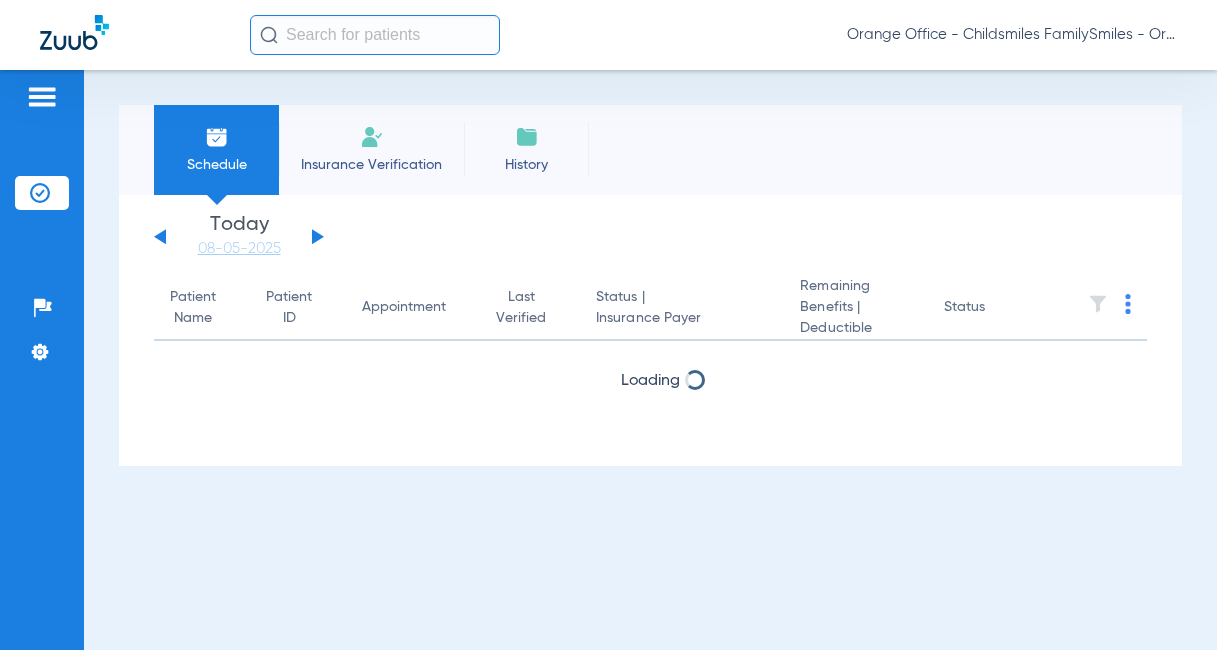 click 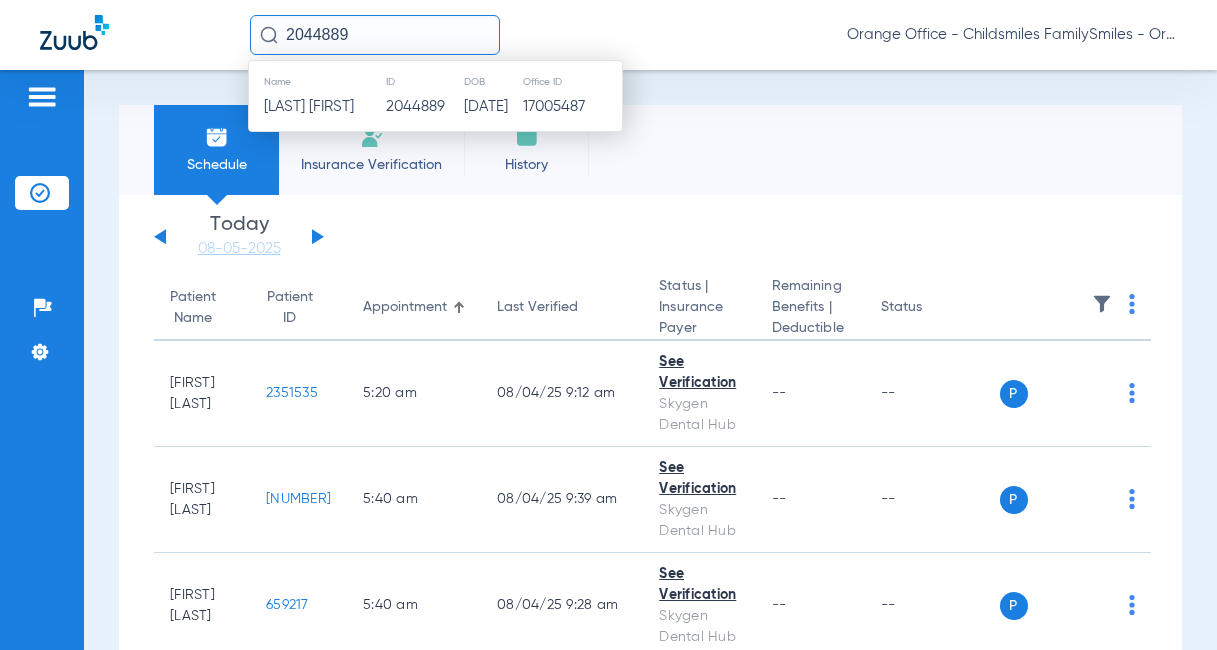 type on "2044889" 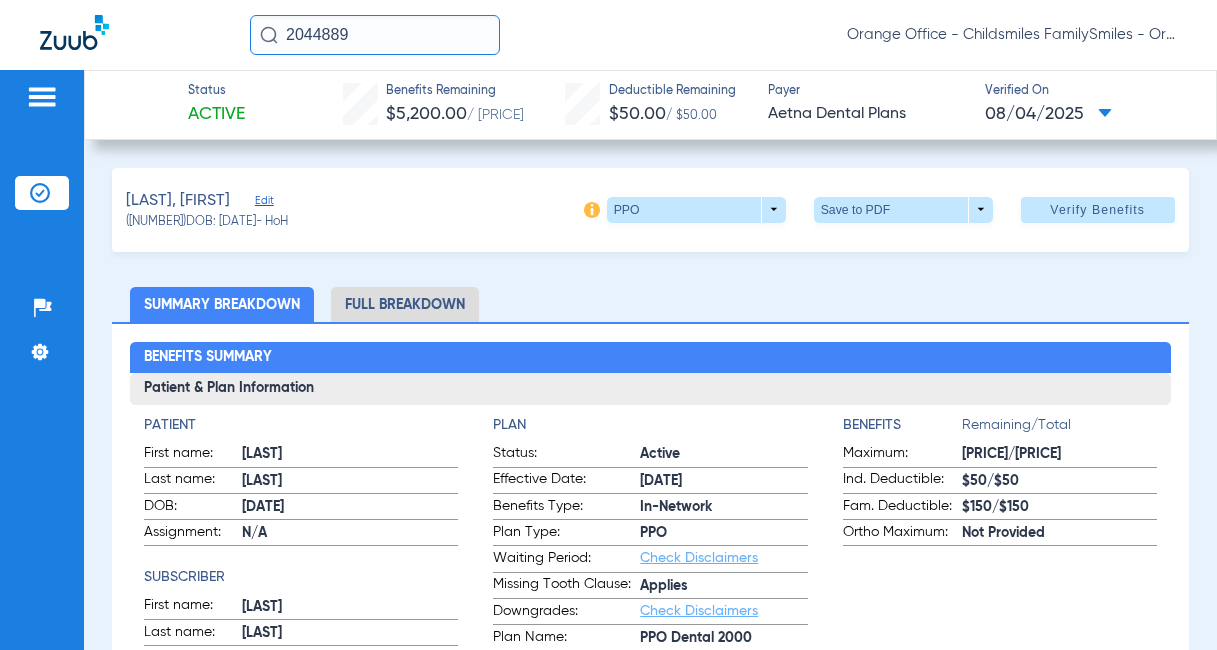 click on "Full Breakdown" 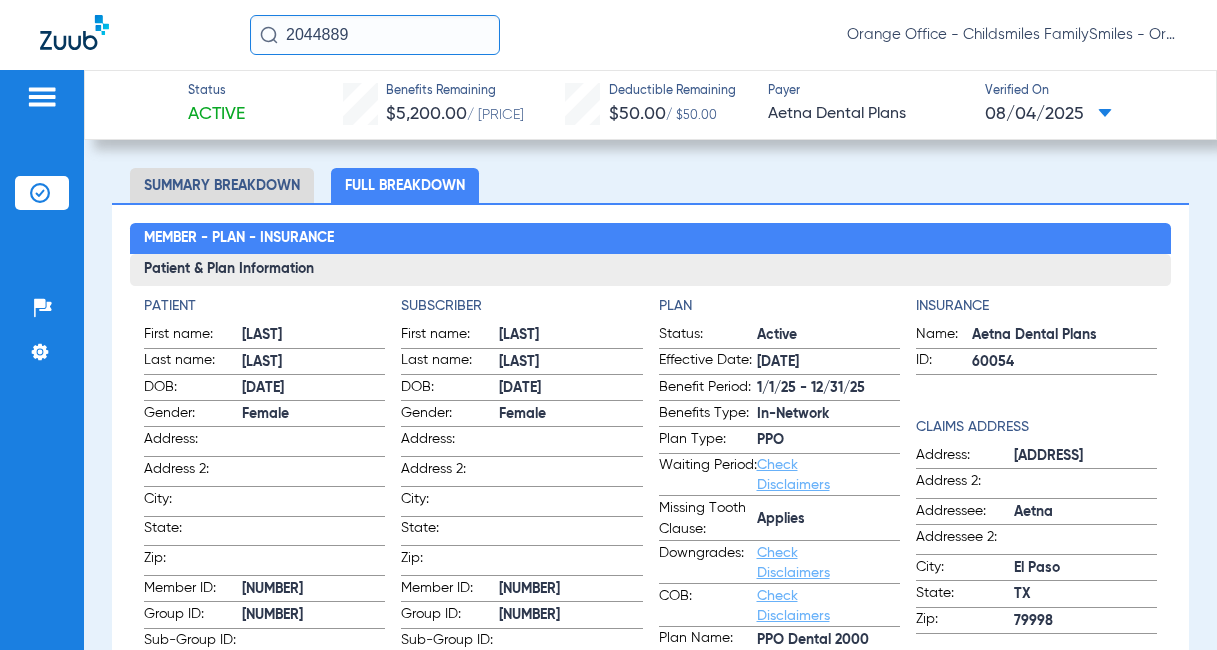 scroll, scrollTop: 0, scrollLeft: 0, axis: both 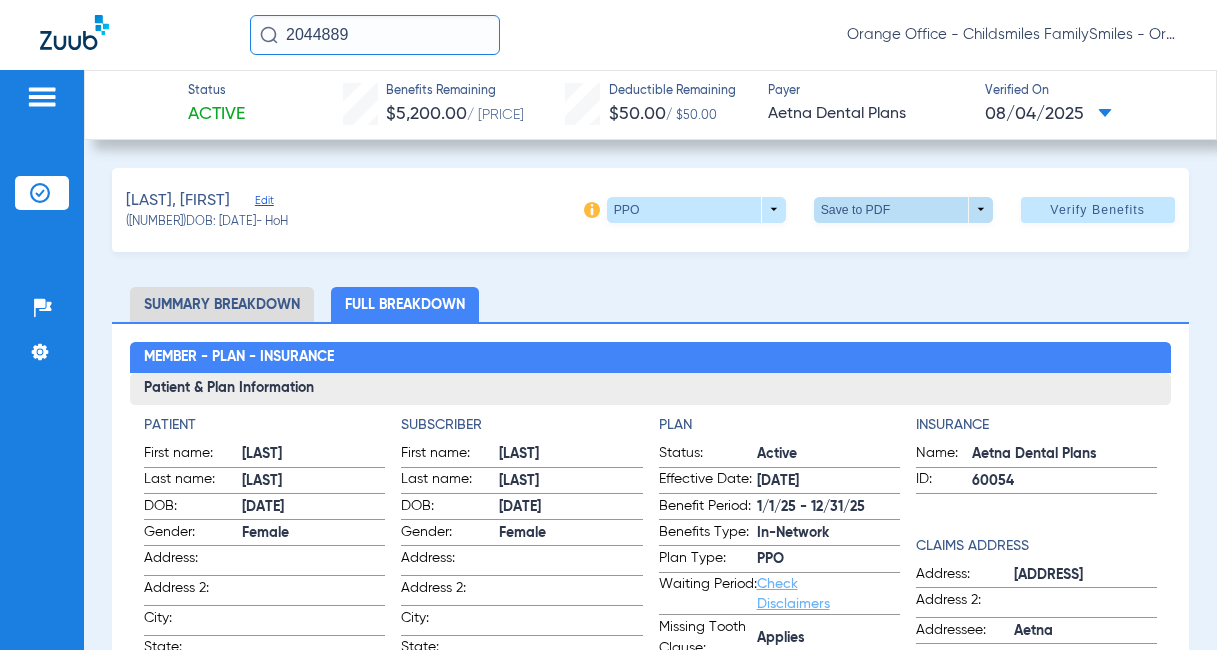 click 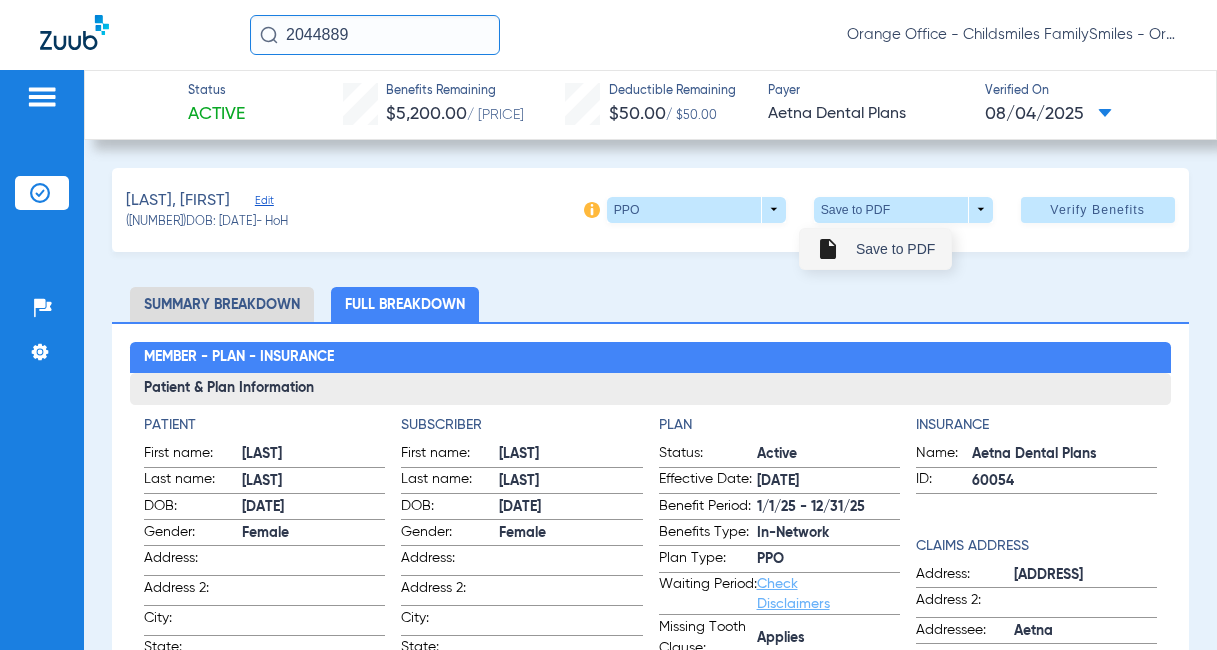 click on "Save to PDF" at bounding box center (895, 249) 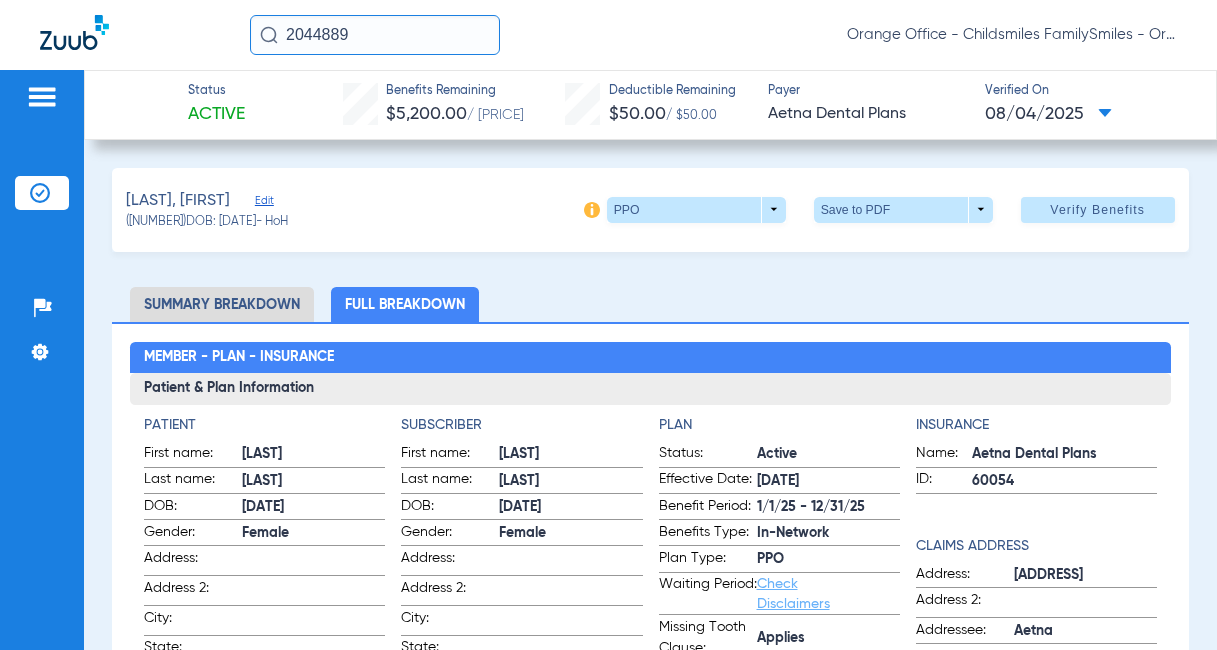 click on "2044889" 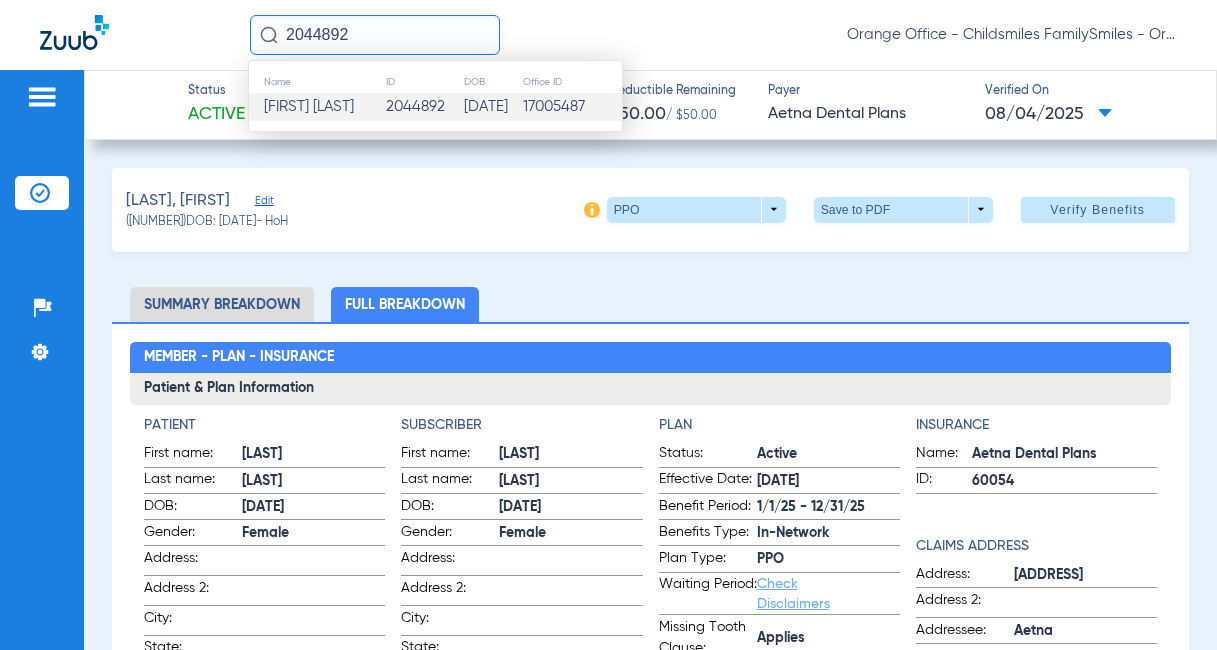type on "2044892" 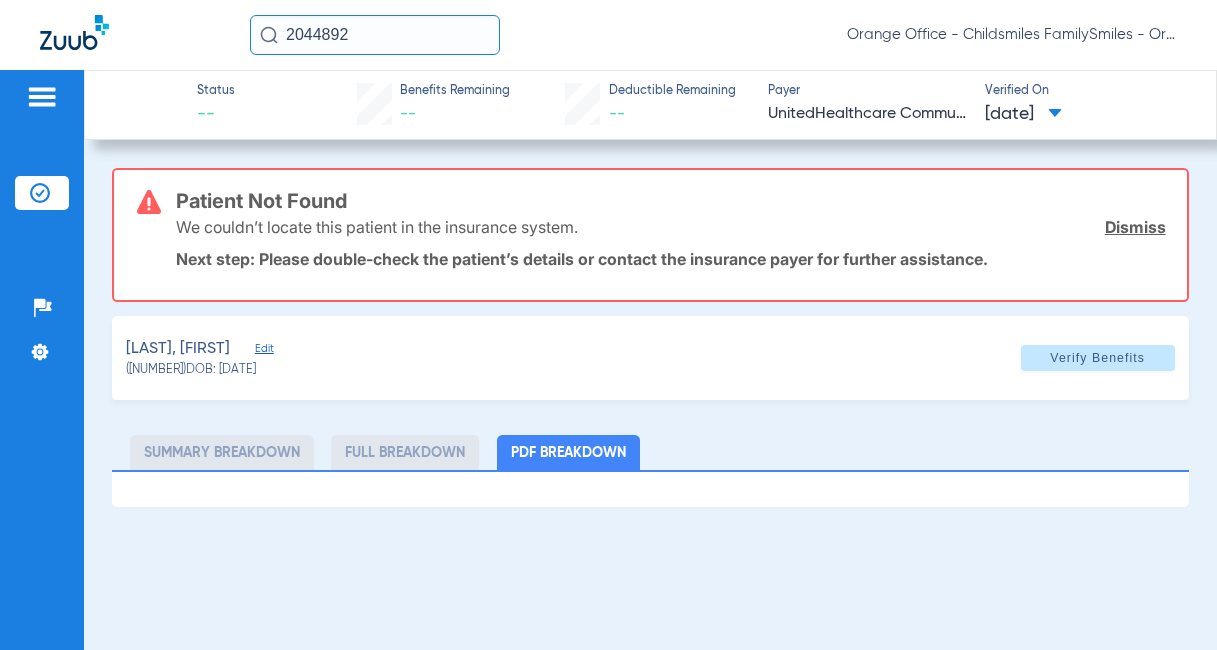 click on "Edit" 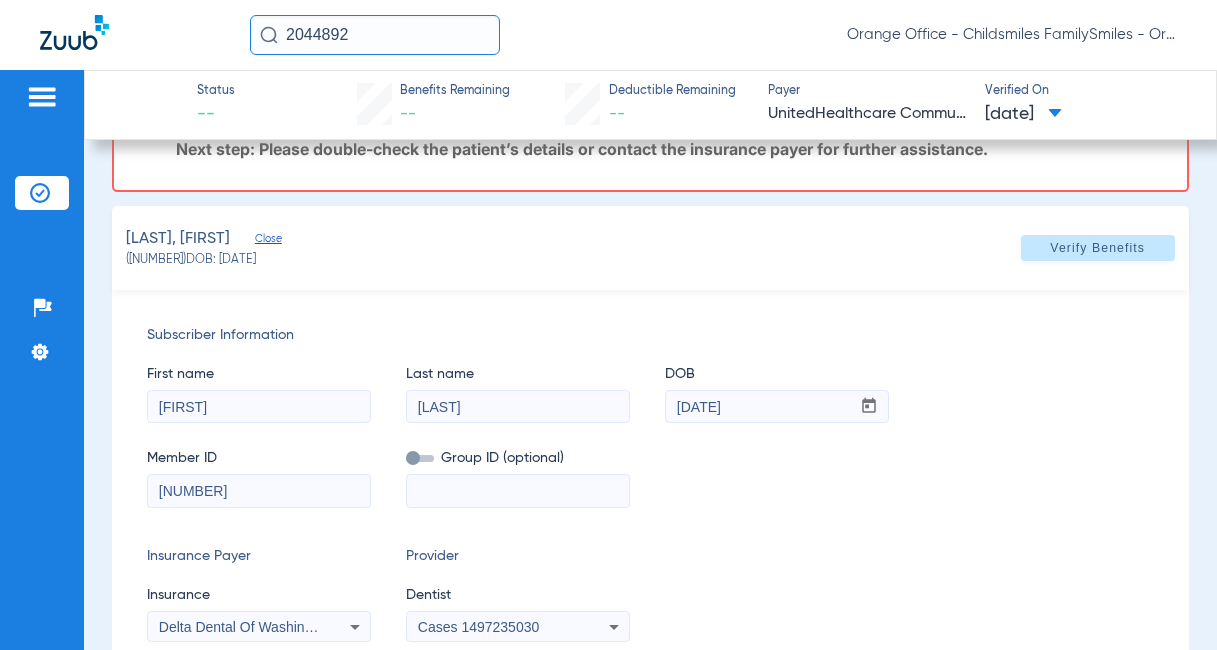 scroll, scrollTop: 244, scrollLeft: 0, axis: vertical 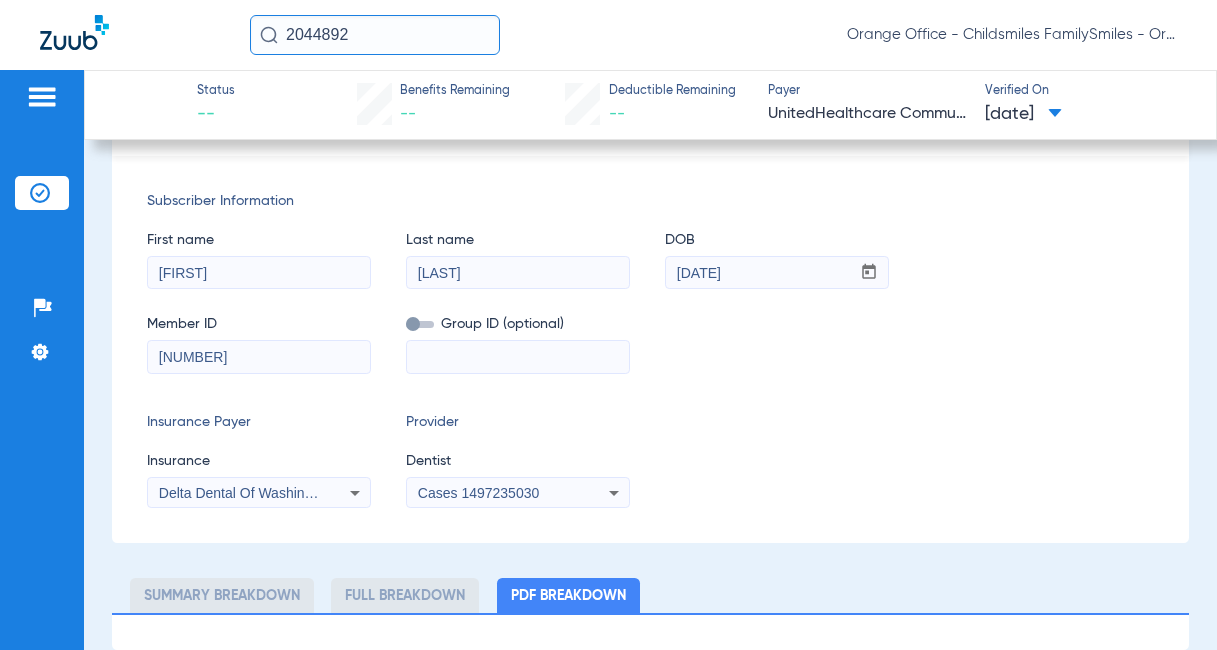 click on "Subscriber Information   First name  [FIRST]  Last name  [LAST]  DOB  mm / dd / yyyy [DATE]  Member ID  [NUMBER]  Group ID (optional)   Insurance Payer   Insurance
Delta Dental Of Washington  Provider   Dentist
Cases  [NUMBER]" 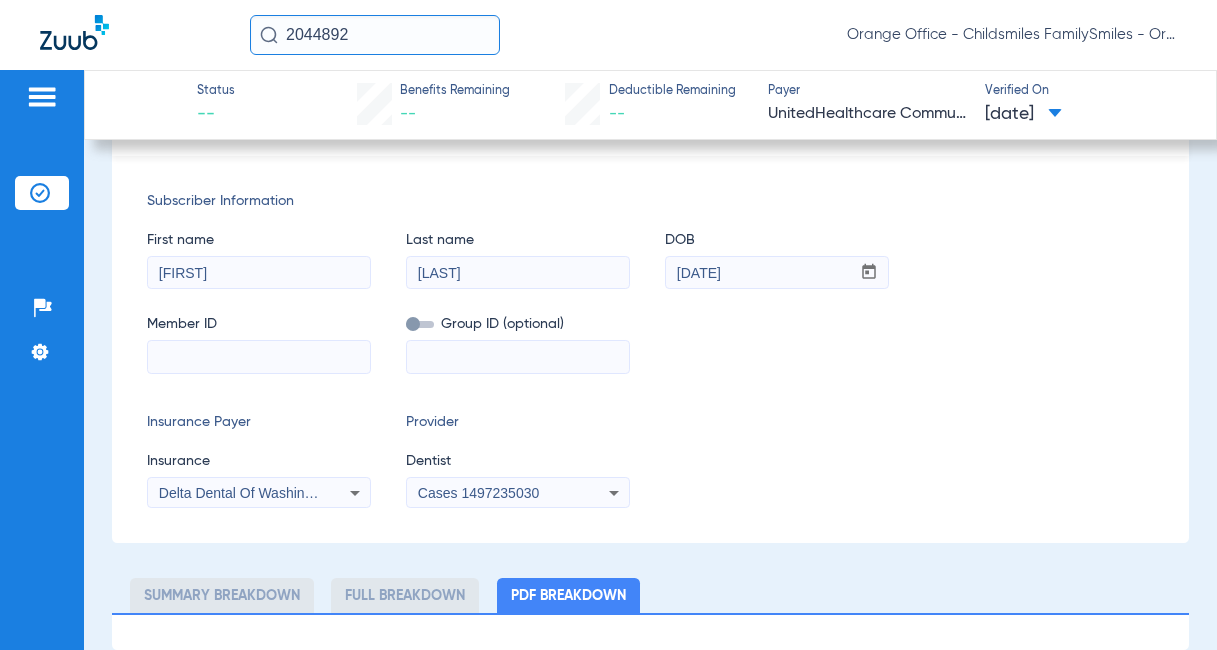 paste on "W[NUMBER]" 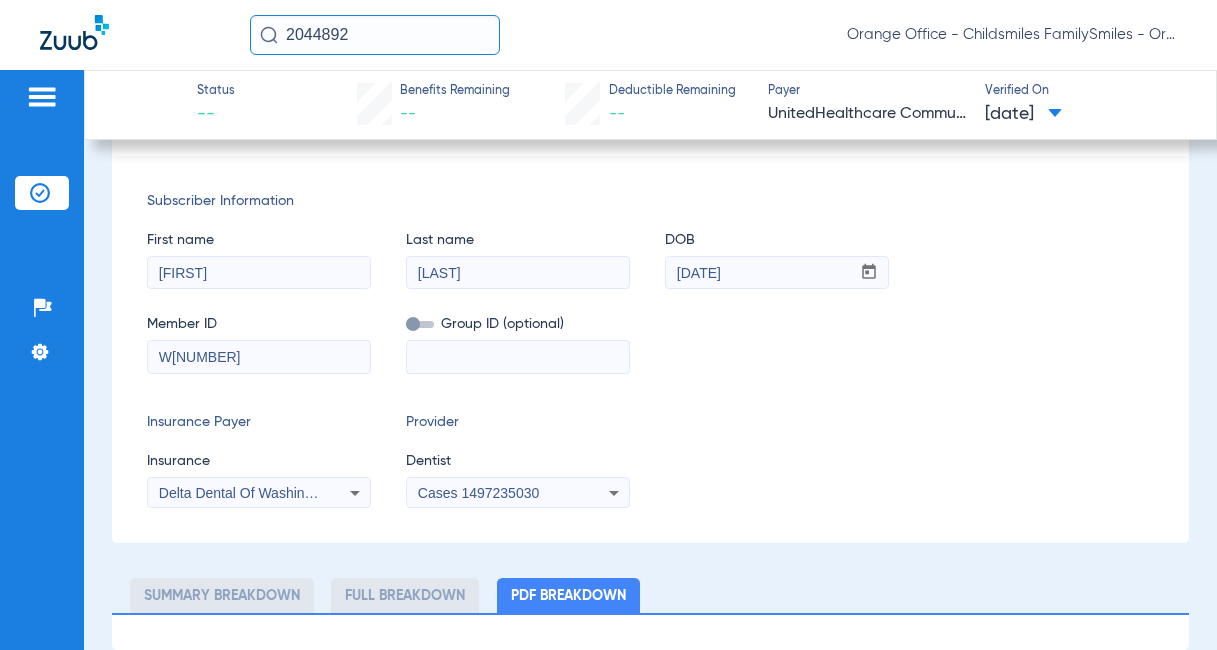 type on "W[NUMBER]" 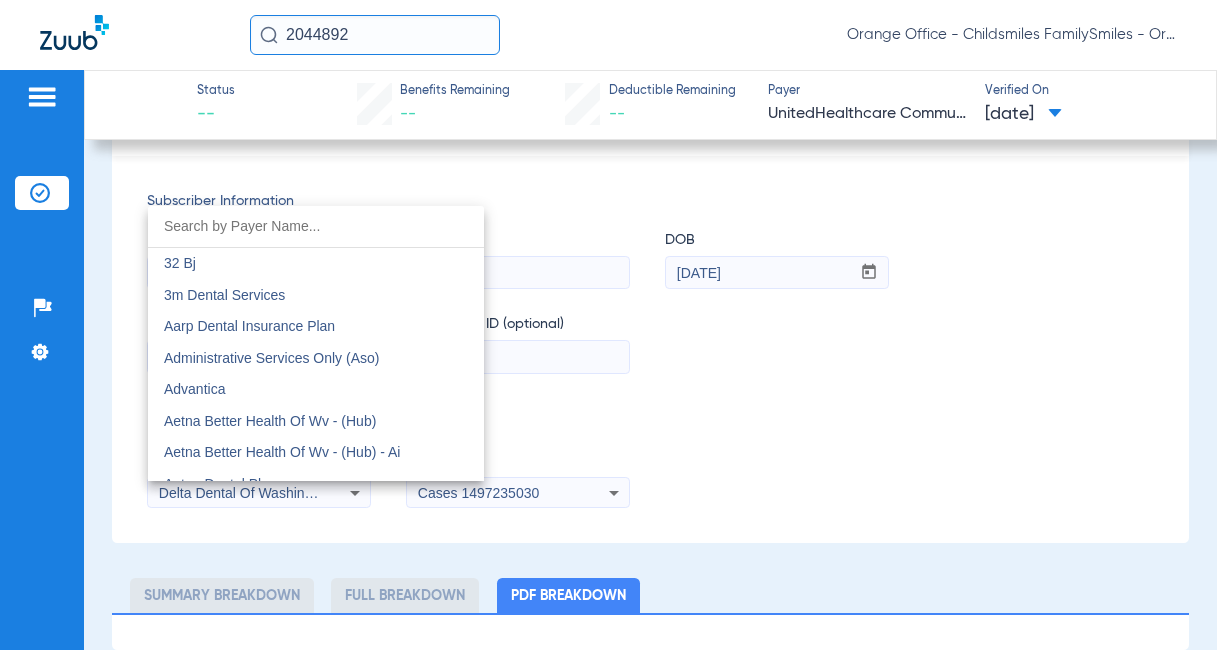 scroll, scrollTop: 5154, scrollLeft: 0, axis: vertical 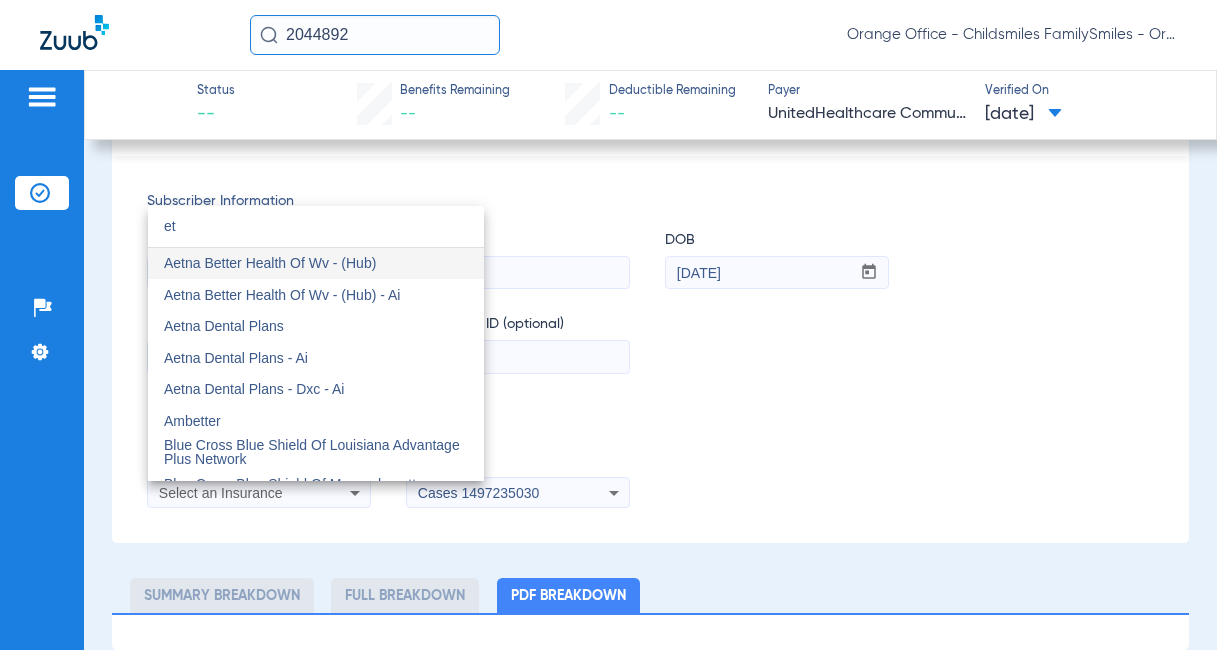 type on "e" 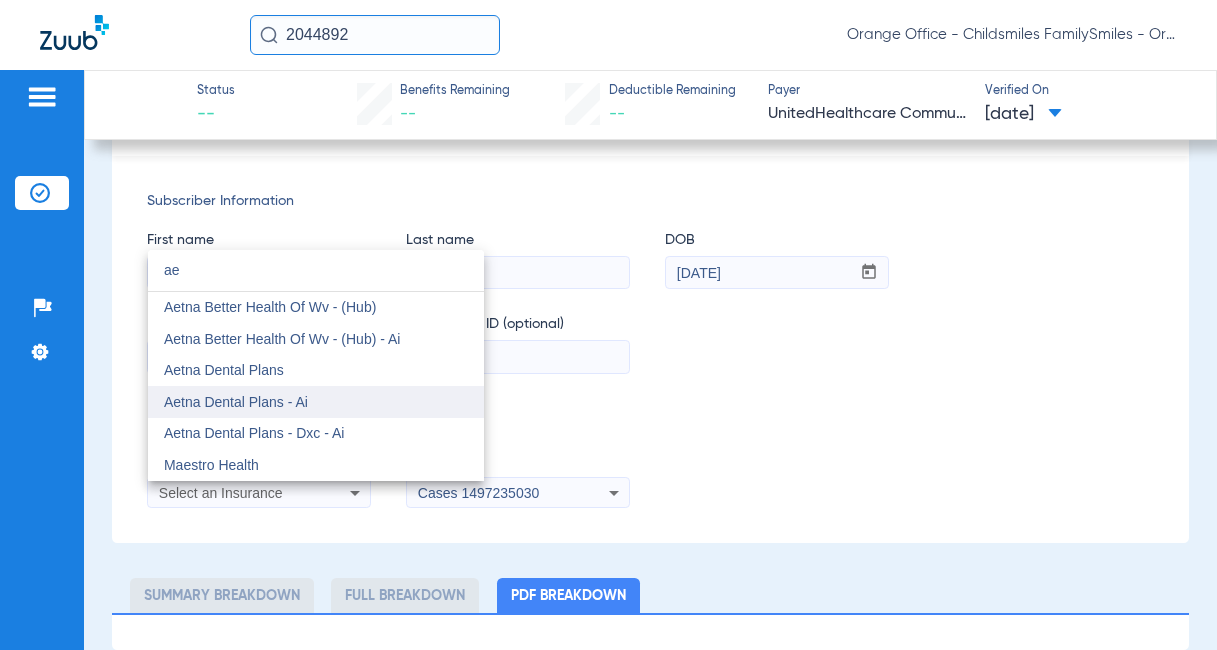 type on "ae" 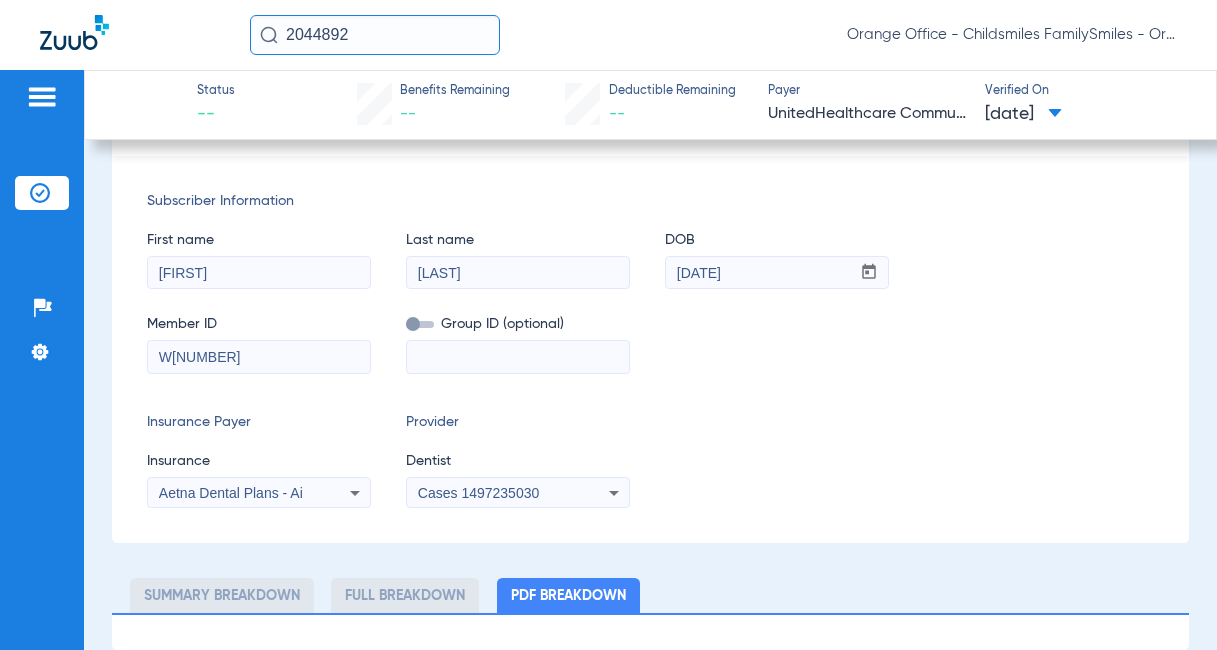 click on "Cases  1497235030" at bounding box center [478, 493] 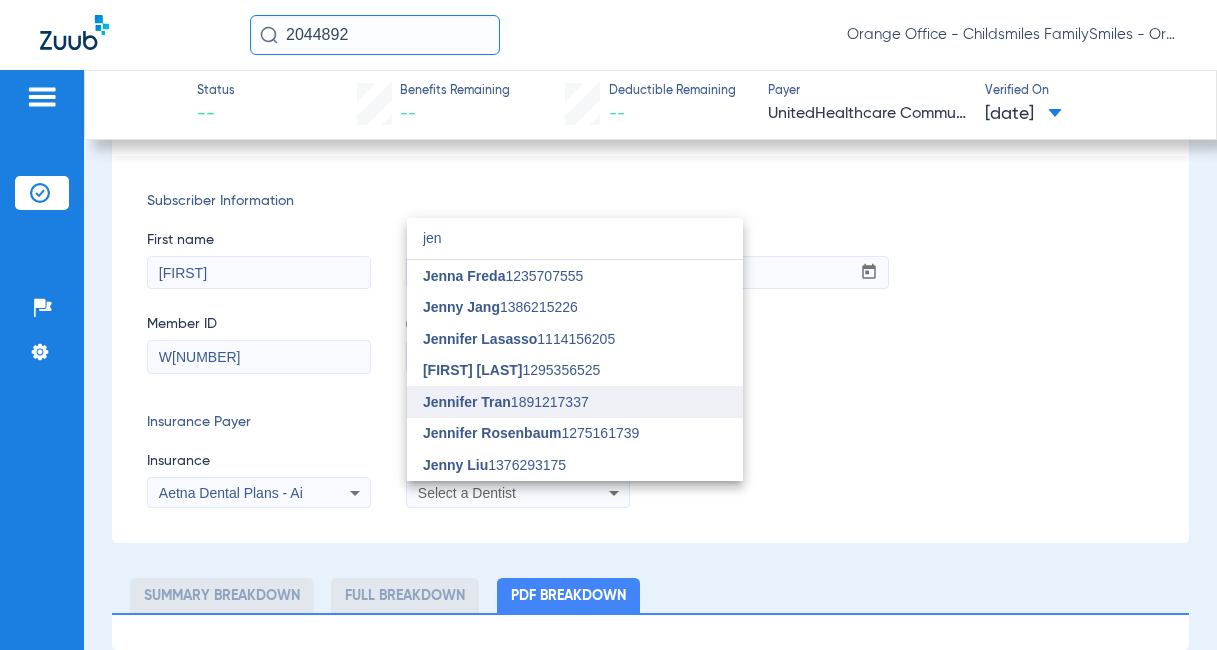 type on "jen" 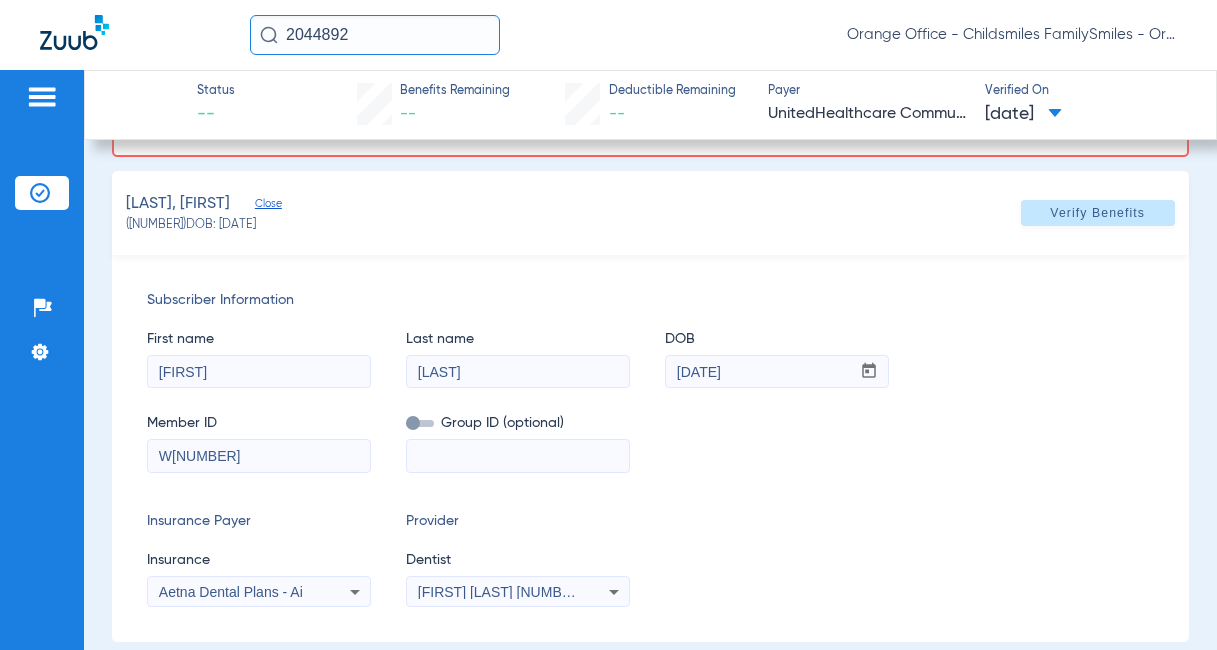 scroll, scrollTop: 0, scrollLeft: 0, axis: both 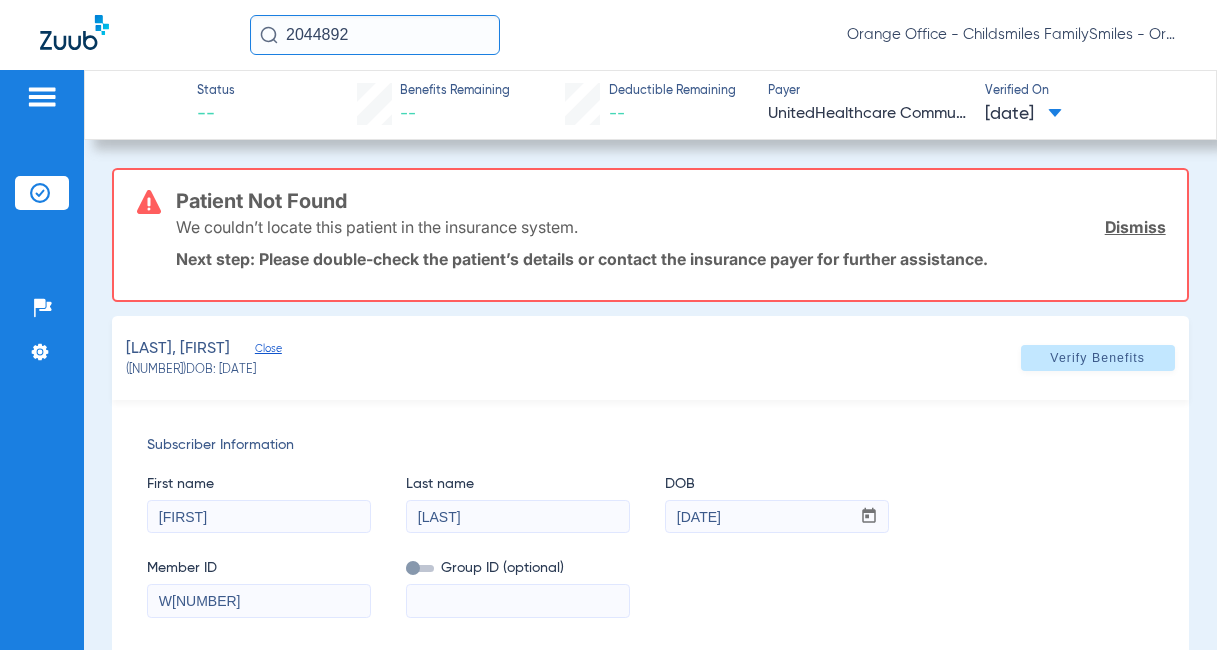 click on "[LAST], [FIRST]   Close   ([NUMBER])   DOB: [DATE]   Verify Benefits" 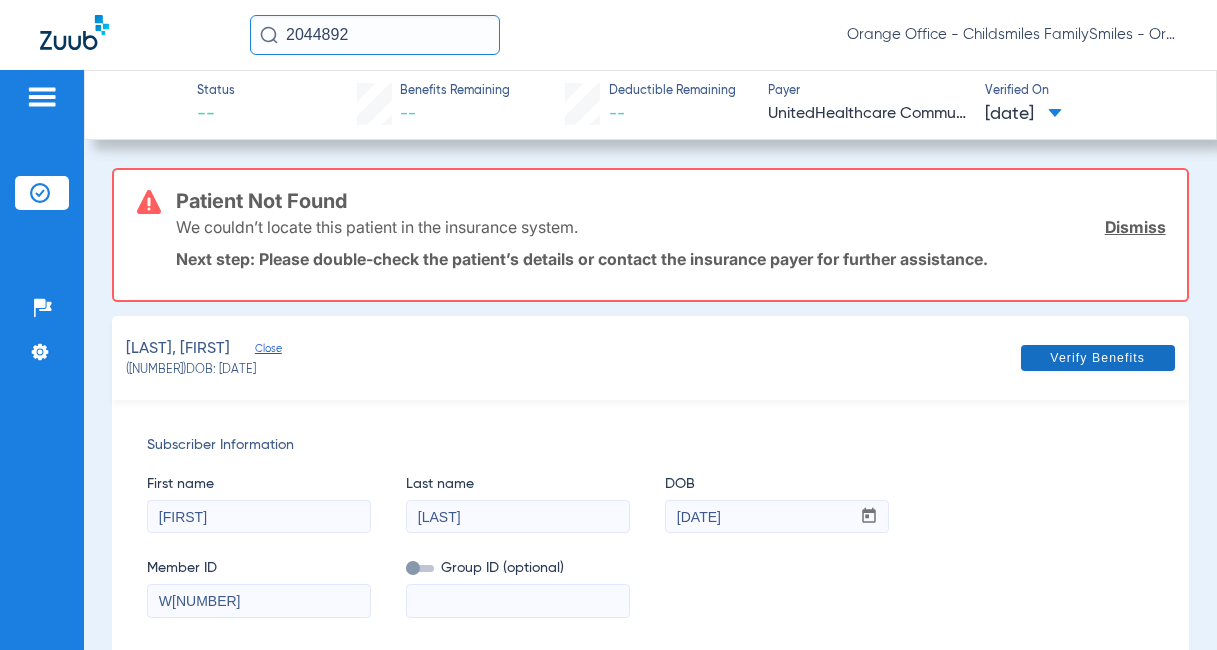 click on "Verify Benefits" 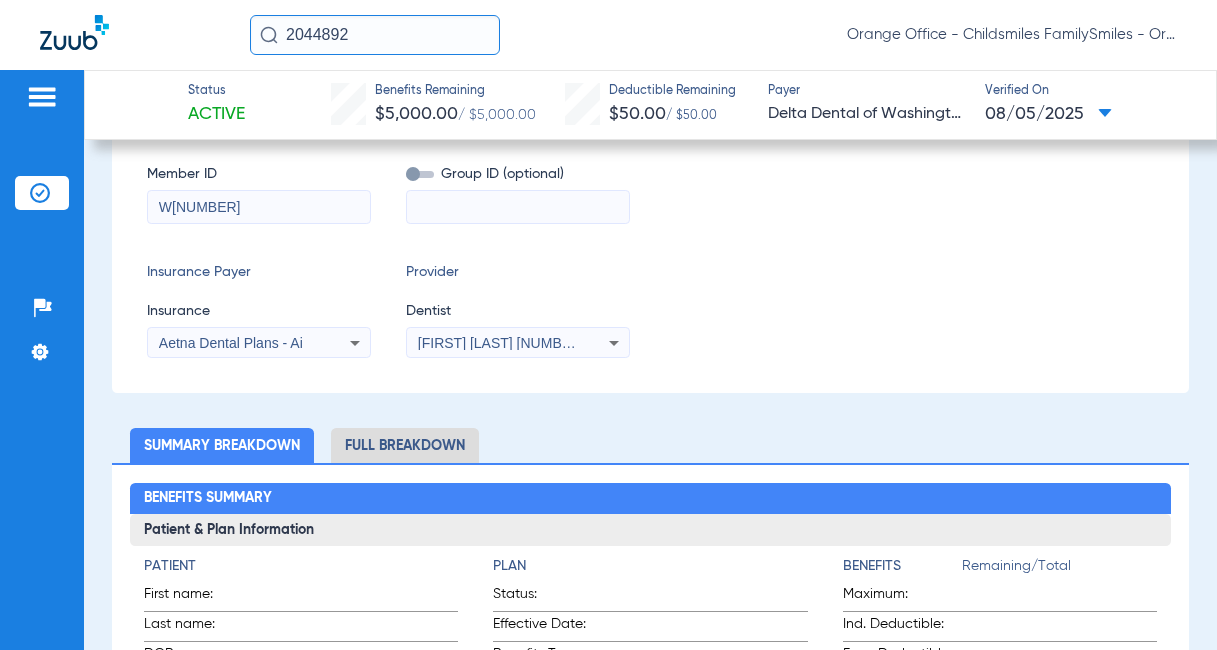 scroll, scrollTop: 300, scrollLeft: 0, axis: vertical 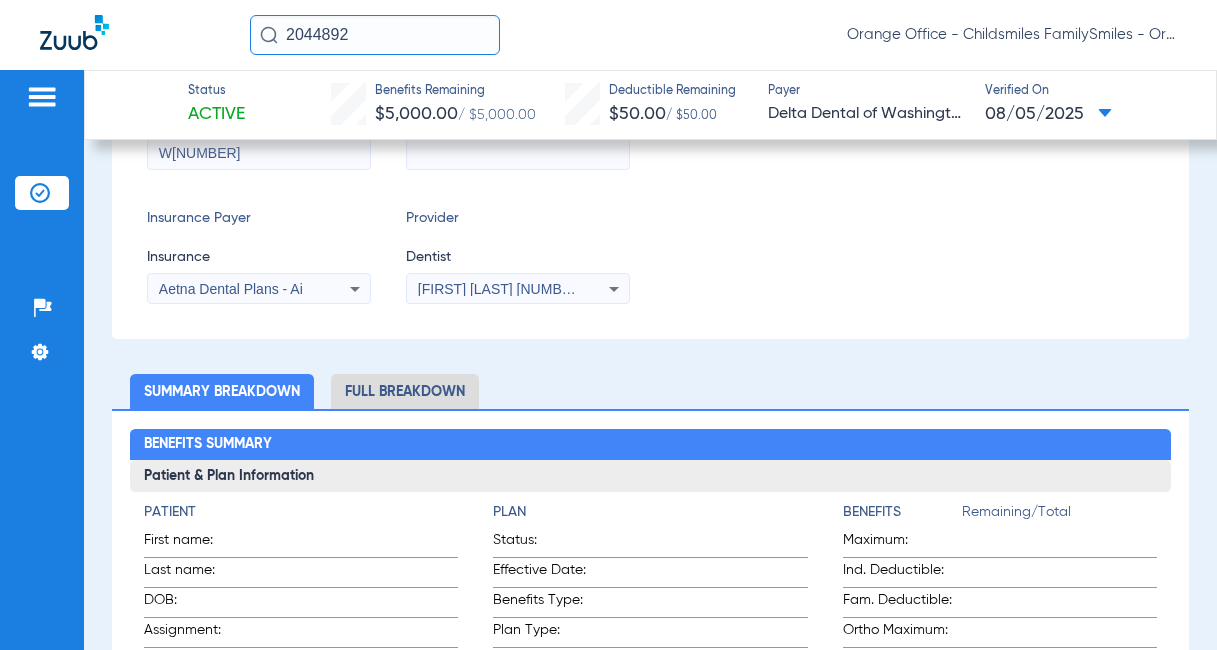 click on "Full Breakdown" 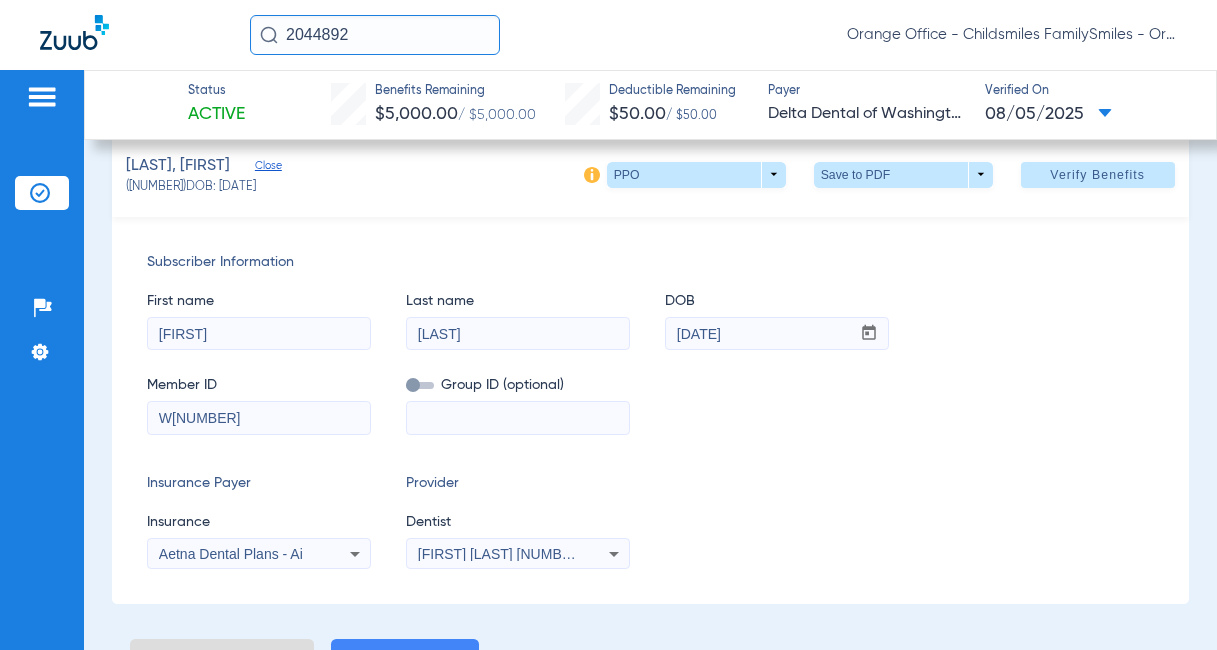 scroll, scrollTop: 0, scrollLeft: 0, axis: both 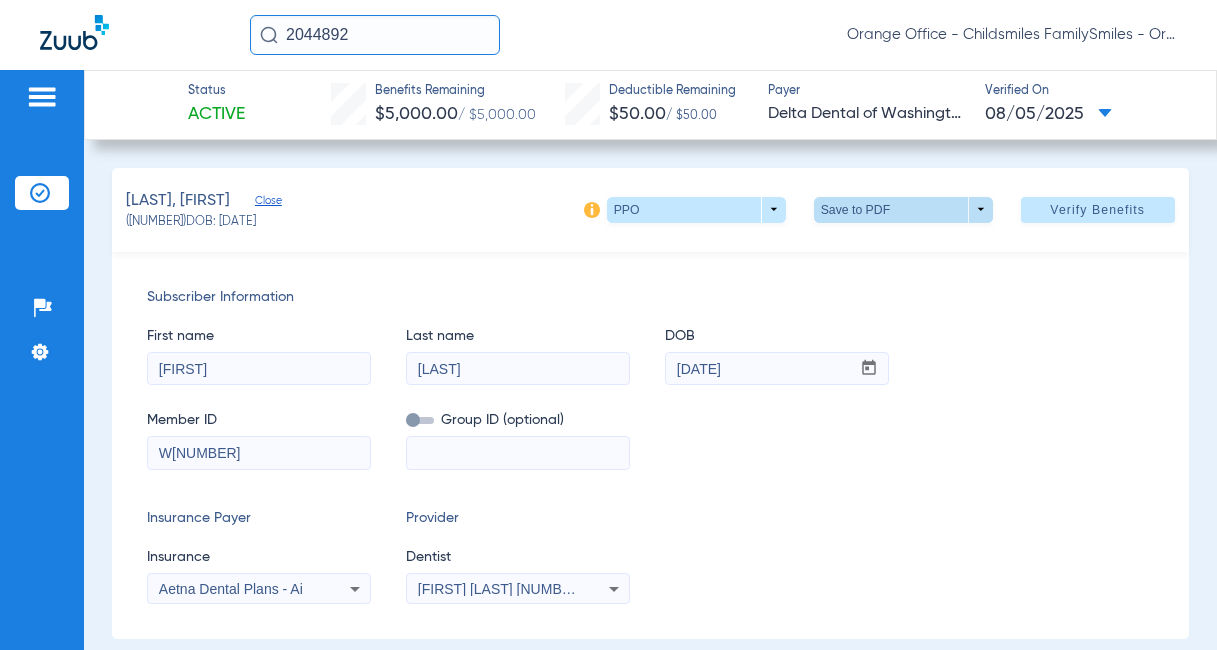 click 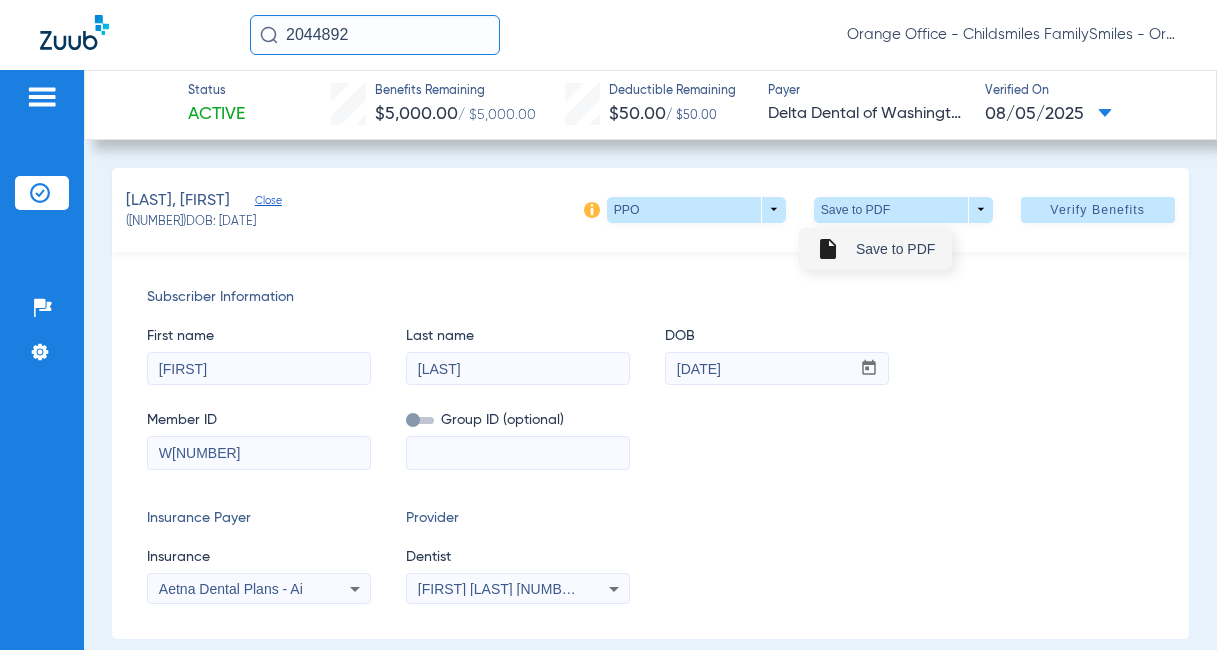 click on "Save to PDF" at bounding box center [895, 249] 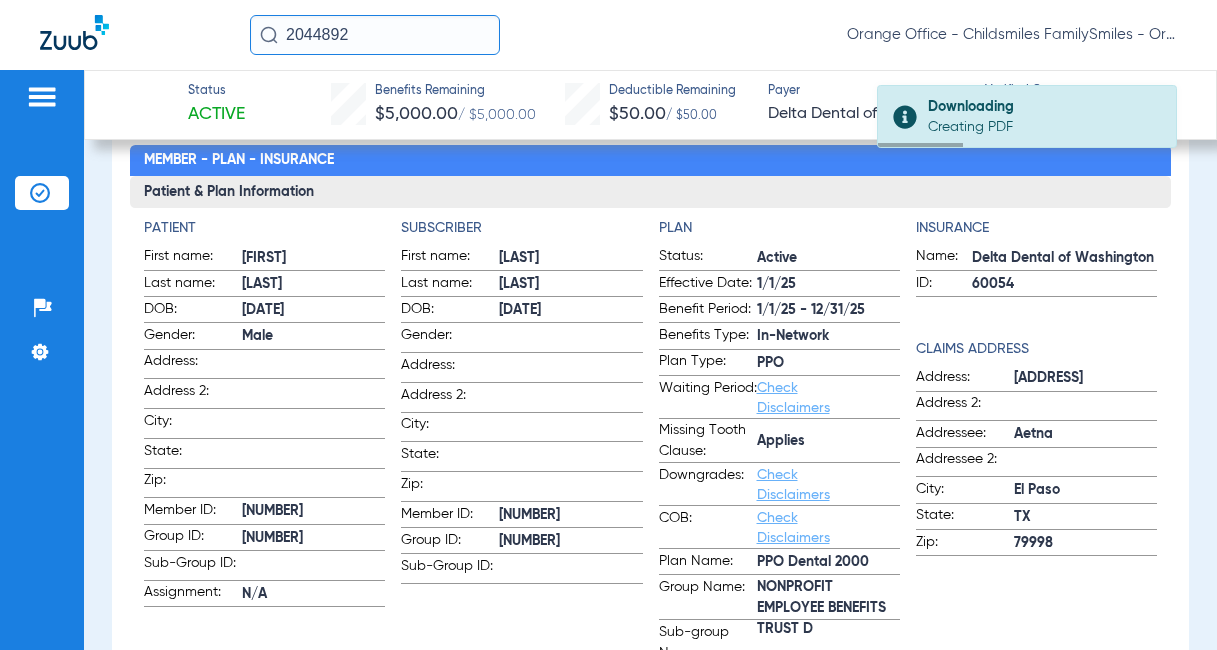 scroll, scrollTop: 700, scrollLeft: 0, axis: vertical 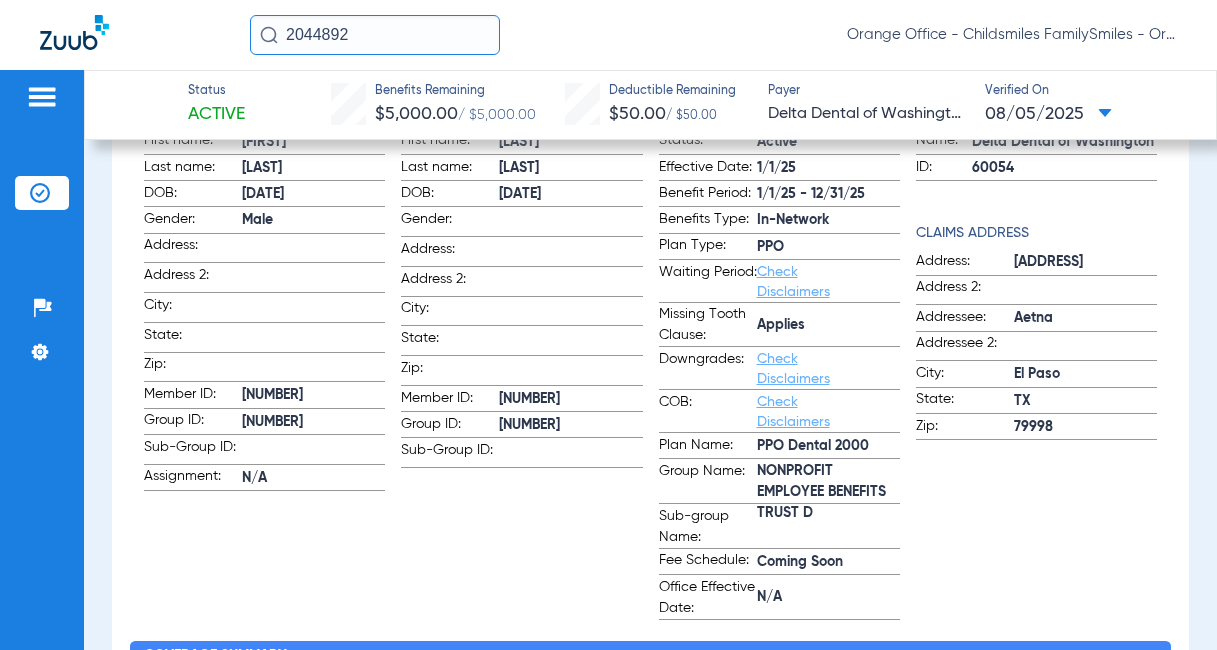 click on "Member - Plan - Insurance Patient [LAST] name: EMMANUEL [LAST] name: AKINGUNOLA DOB: [DATE] Gender: Male Address: Address: Address 2: City: State: Zip: Member ID: W[NUMBER] Group ID: [NUMBER] Sub-Group ID: Assignment: N/A Subscriber [FIRST] name: TAIWO [LAST] name: AKINGUNOLA DOB: [DATE] Gender: Address: Address: Address 2: City: State: Zip: Member ID: W[NUMBER] Group ID: [NUMBER] Sub-Group ID: Plan Status: Active Effective Date: [DATE] Benefit Period: [DATE] - [DATE] Benefits Type: In-Network Plan Type: PPO Waiting Period: Check Disclaimers Missing Tooth Clause: Applies Downgrades: Check Disclaimers COB: Check Disclaimers Plan Name: PPO Dental 2000 Group Name: NONPROFIT EMPLOYEE BENEFITS TRUST D Sub-group Name: Fee Schedule: Coming Soon Office Effective Date: N/A Insurance Name: Delta Dental of Washington ID: 60054 Claims Address Address: [ADDRESS] Address 2: Addressee: Aetna" 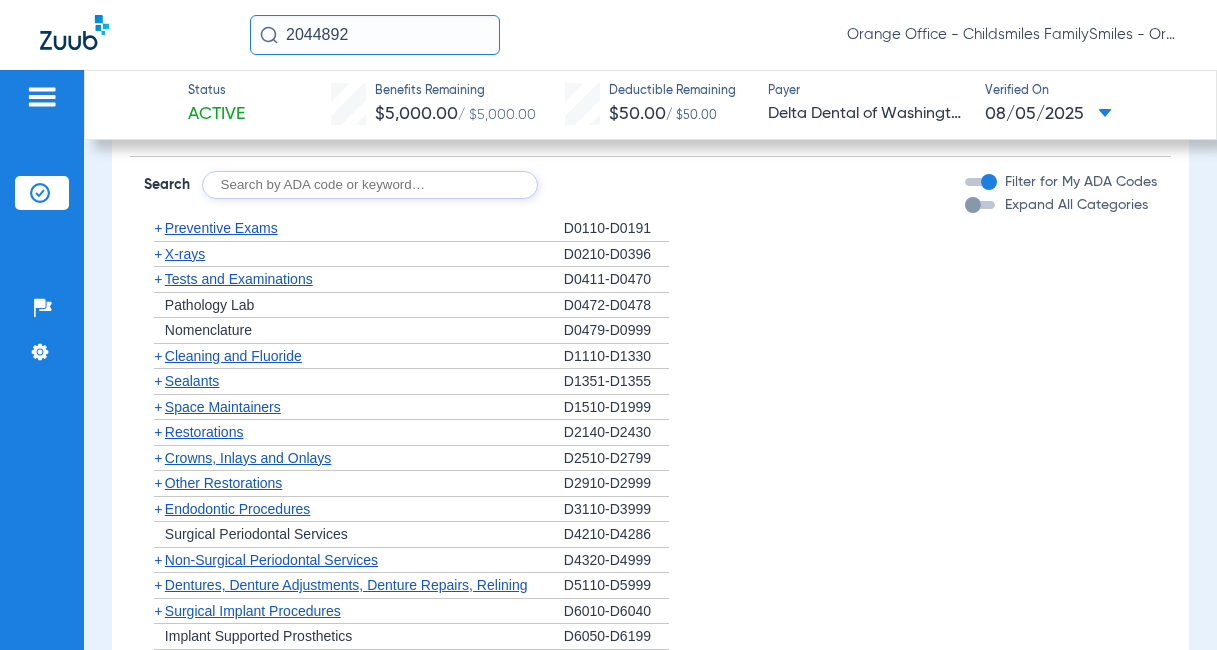 scroll, scrollTop: 2200, scrollLeft: 0, axis: vertical 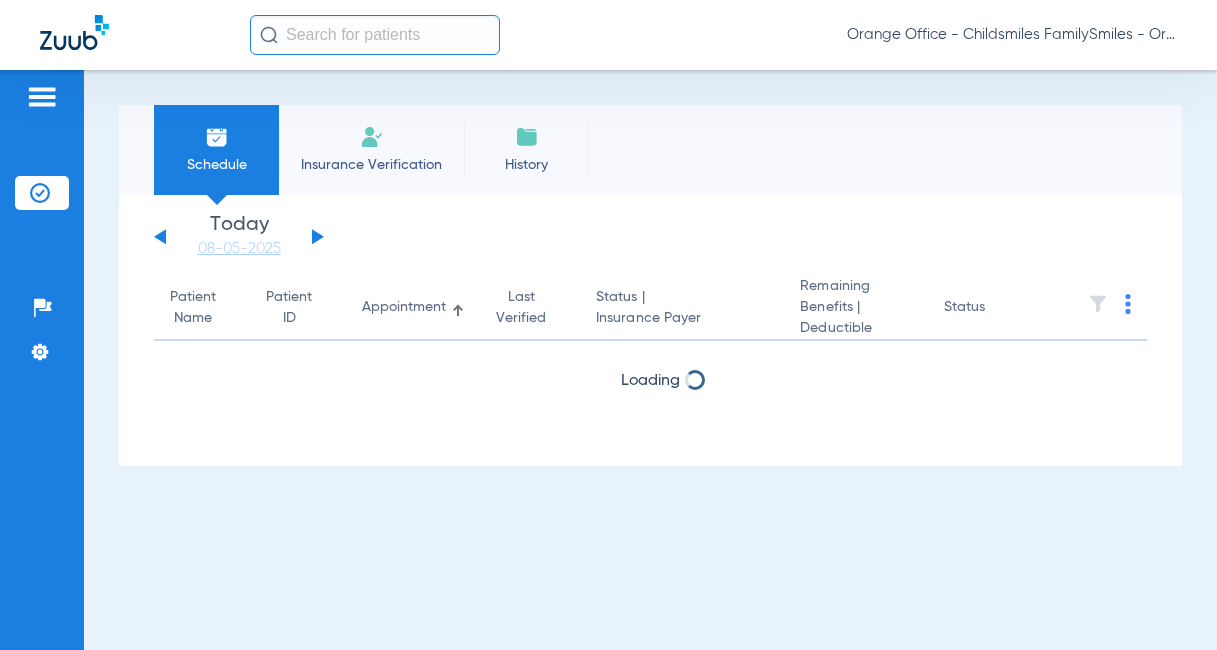 click 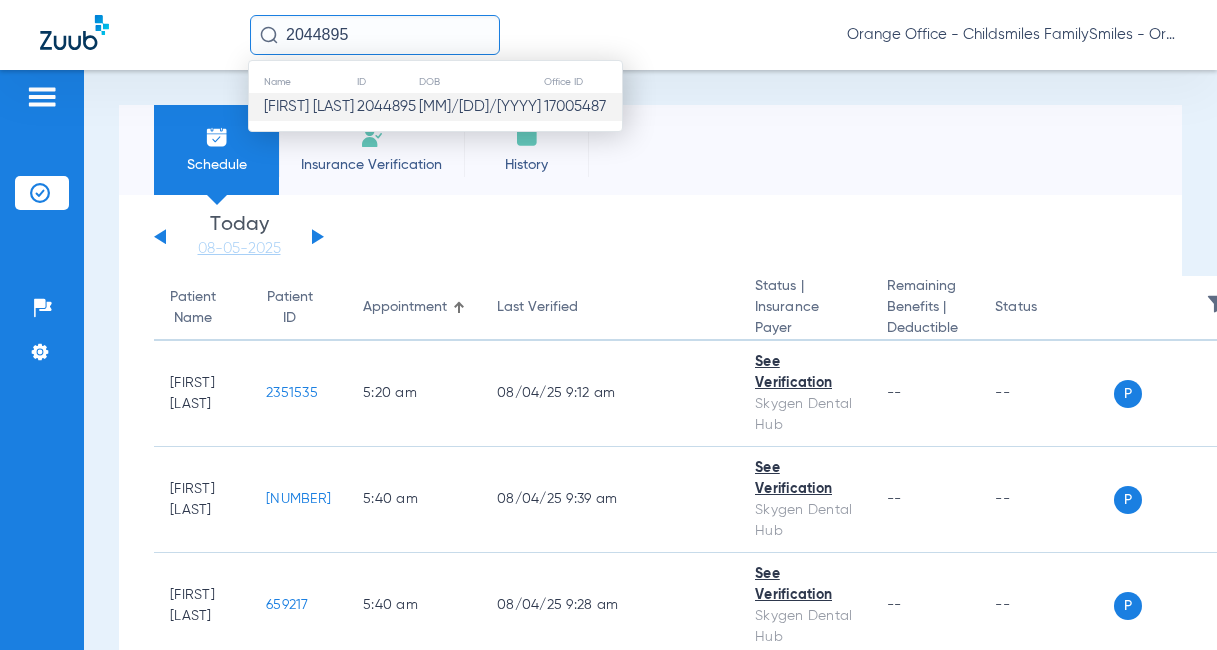 type on "2044895" 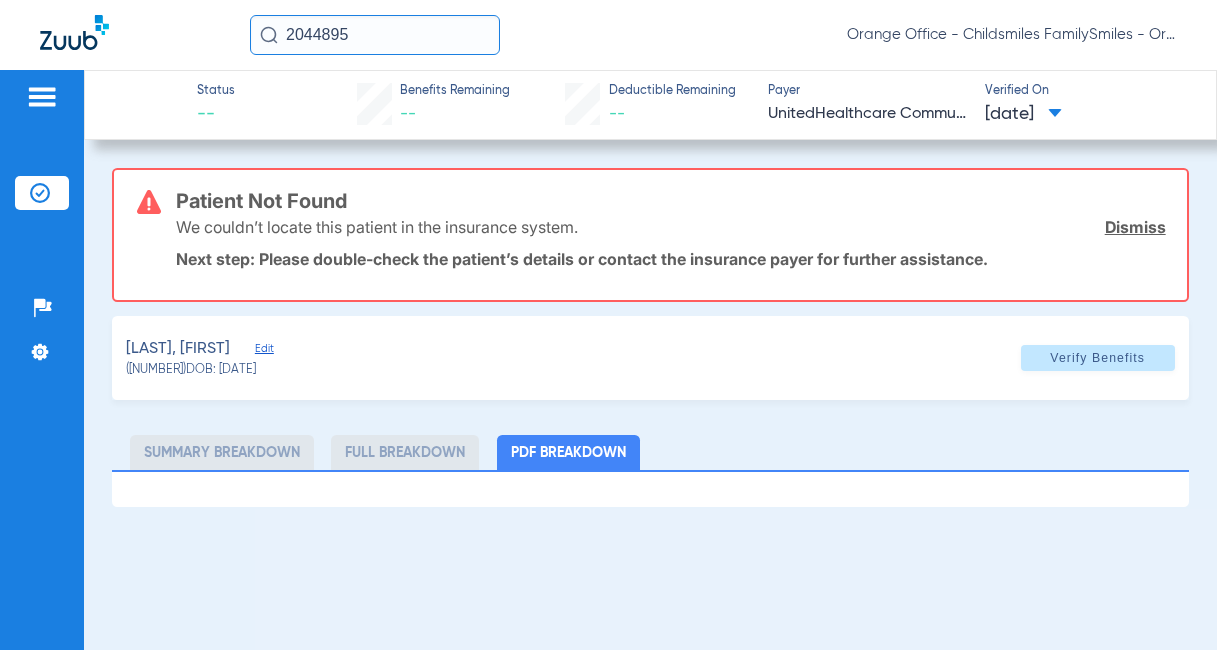 click on "Edit" 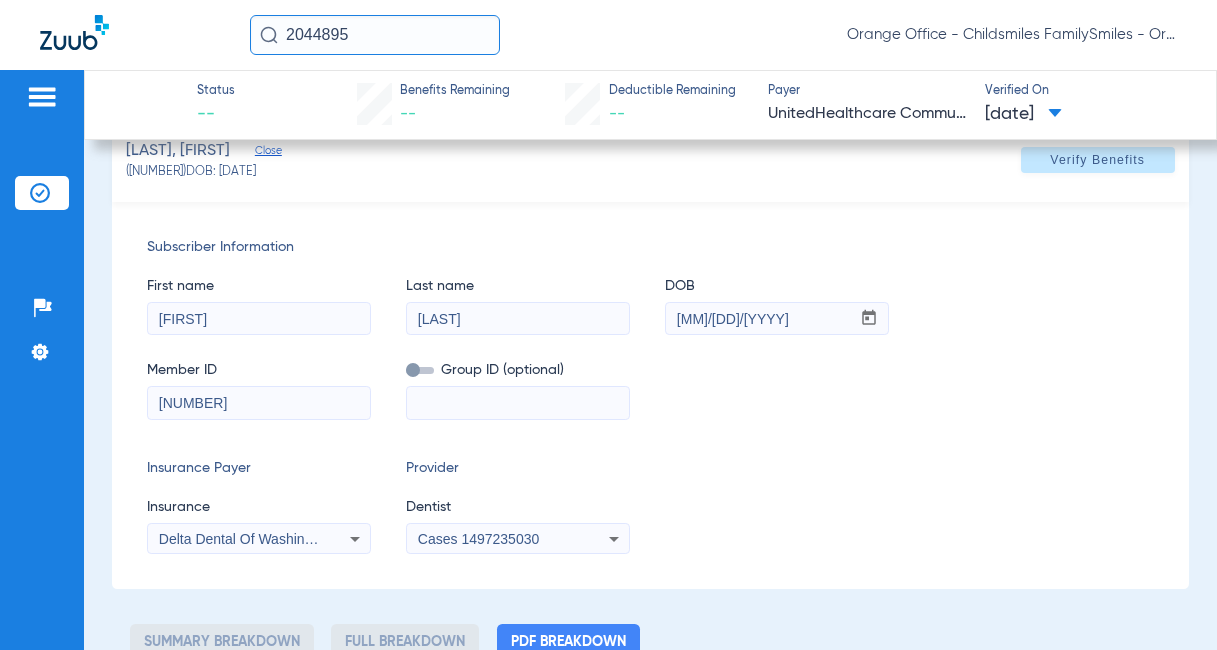 scroll, scrollTop: 200, scrollLeft: 0, axis: vertical 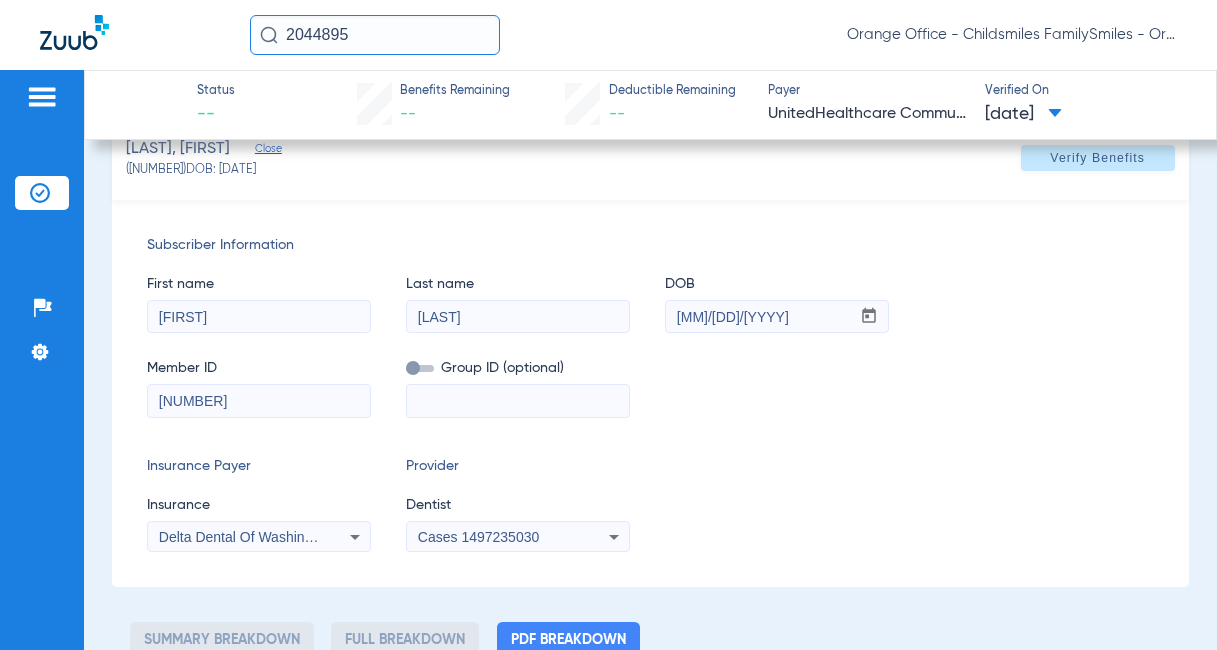 click on "122534513" at bounding box center [259, 401] 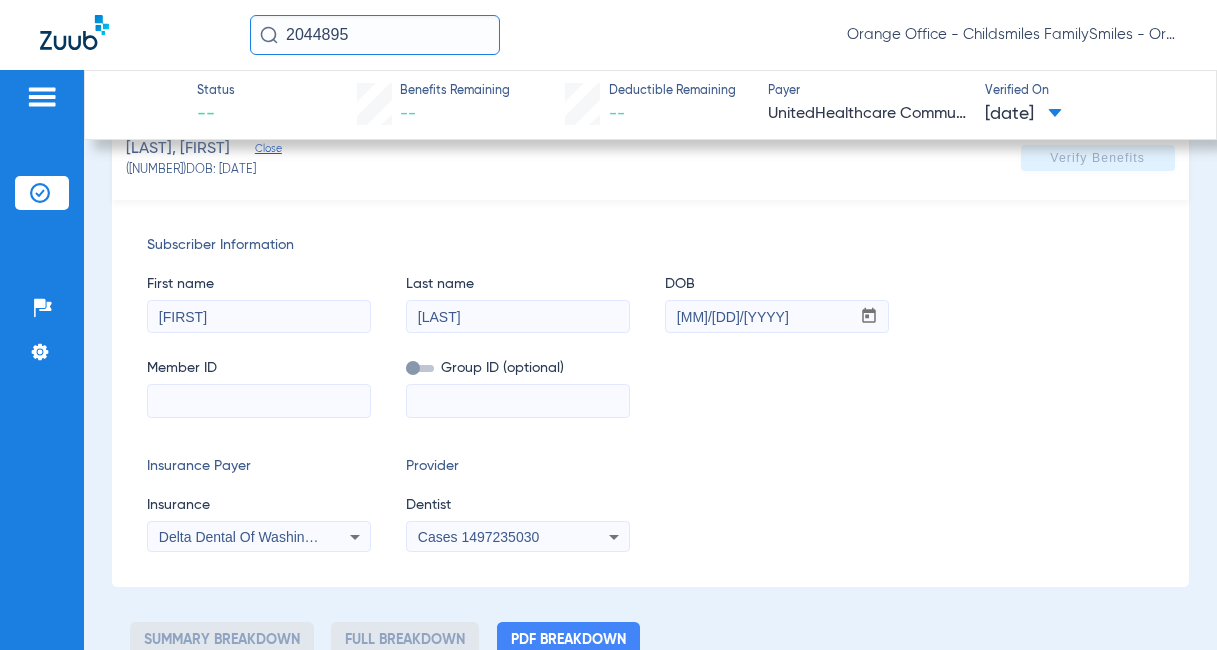 paste on "W[NUMBER]" 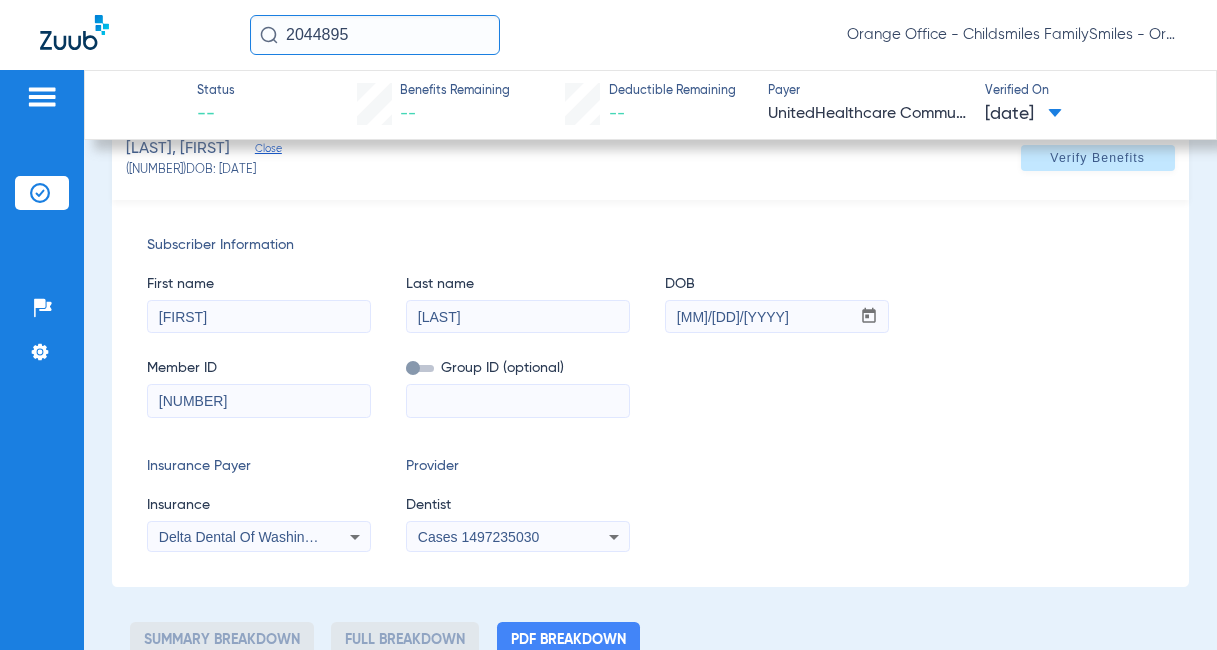 type on "W[NUMBER]" 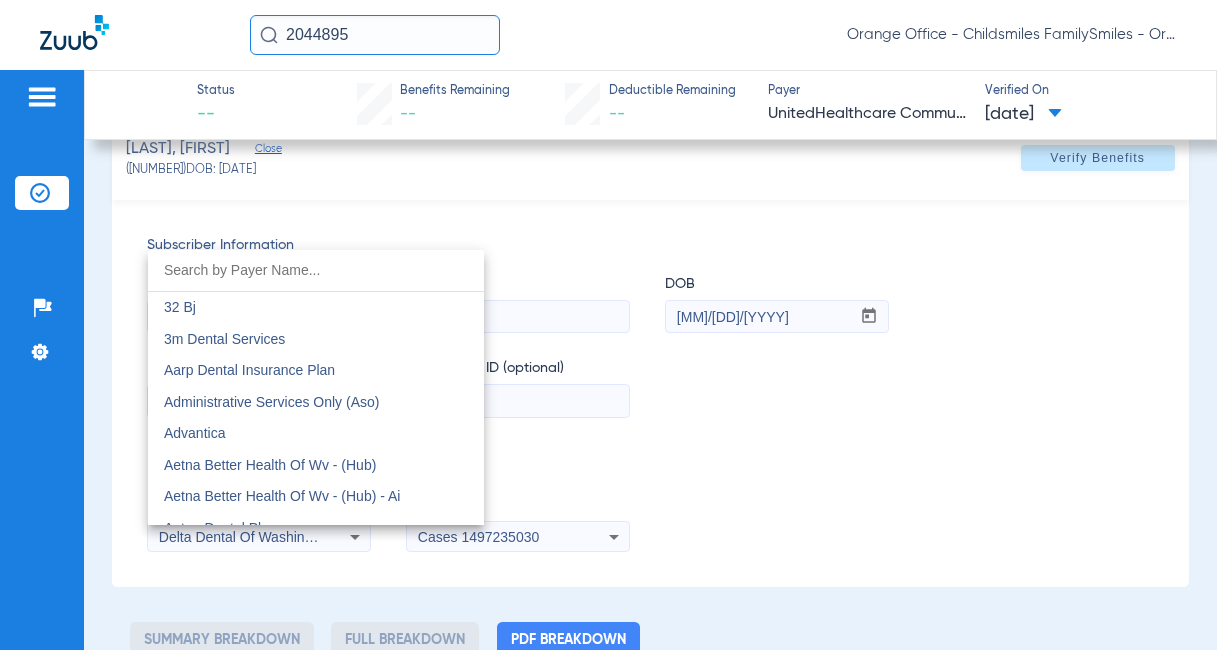 scroll, scrollTop: 5154, scrollLeft: 0, axis: vertical 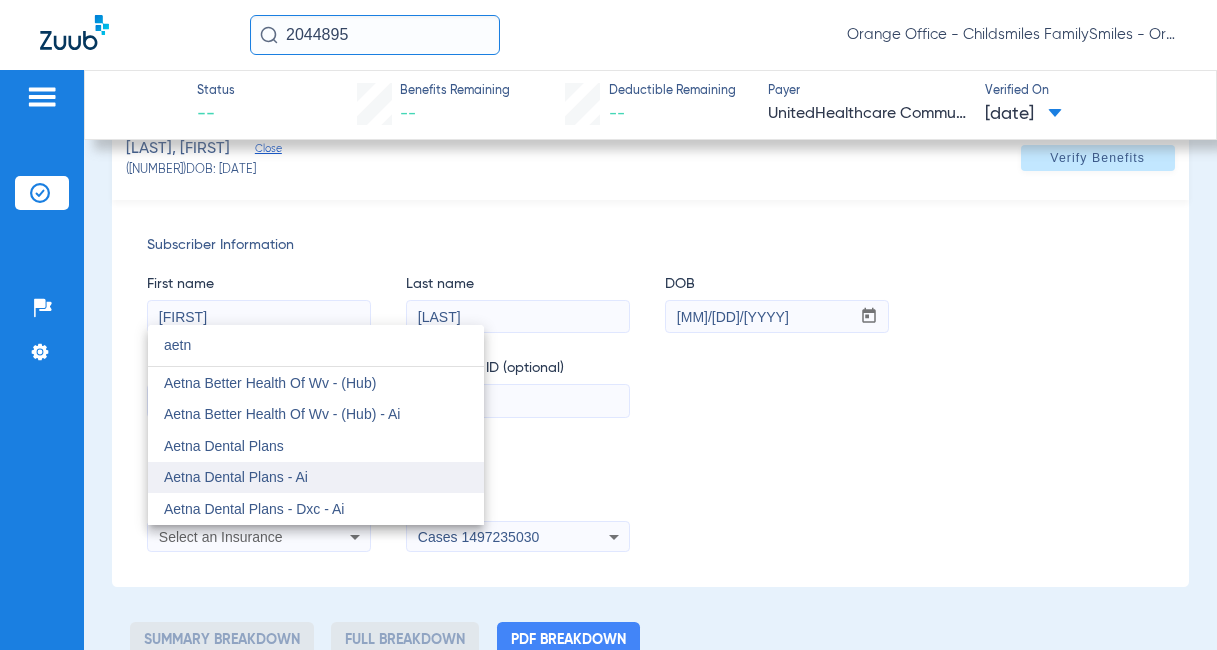 type on "aetn" 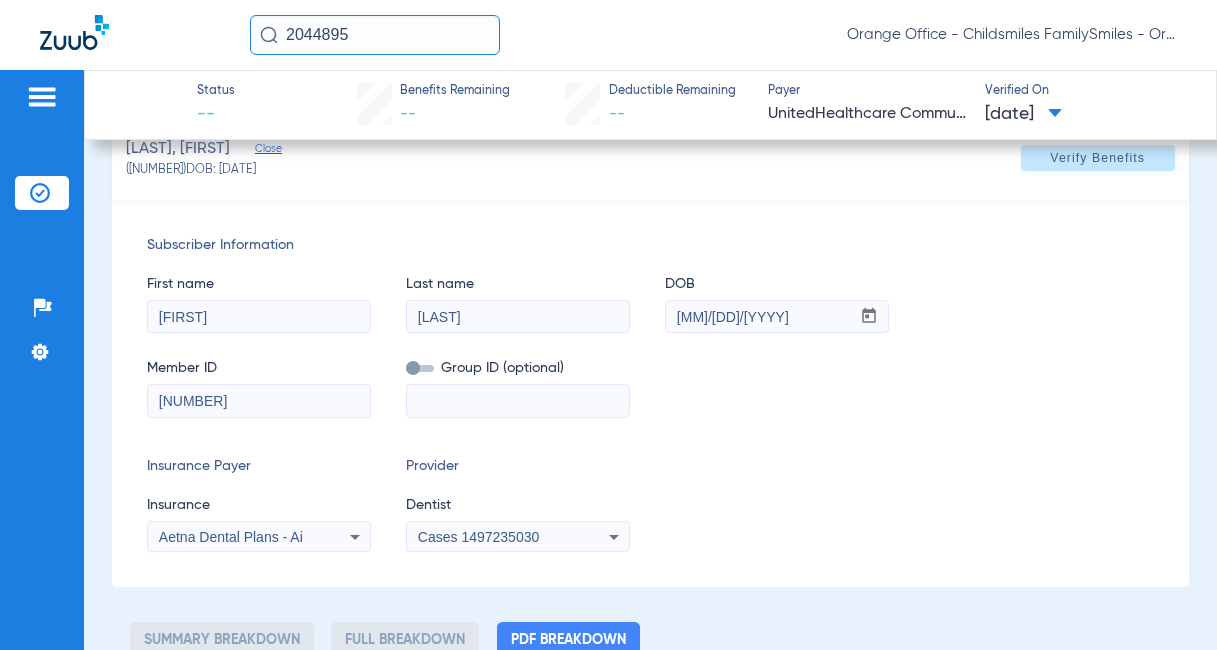 click on "Cases  1497235030" at bounding box center [498, 537] 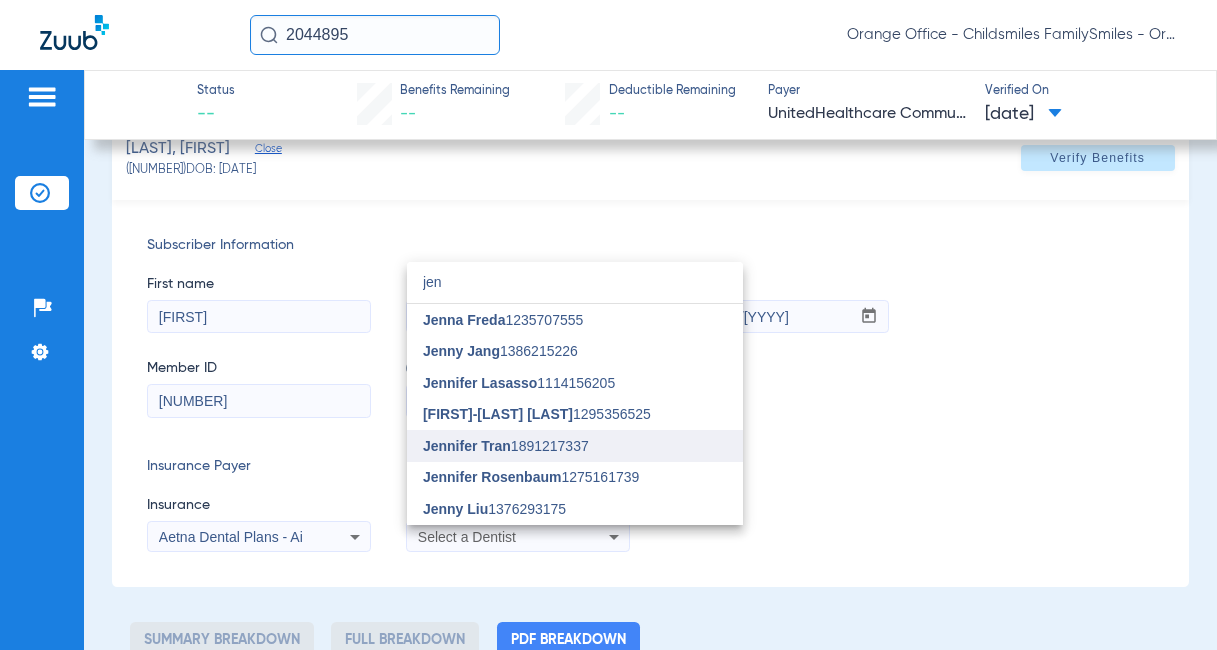 type on "jen" 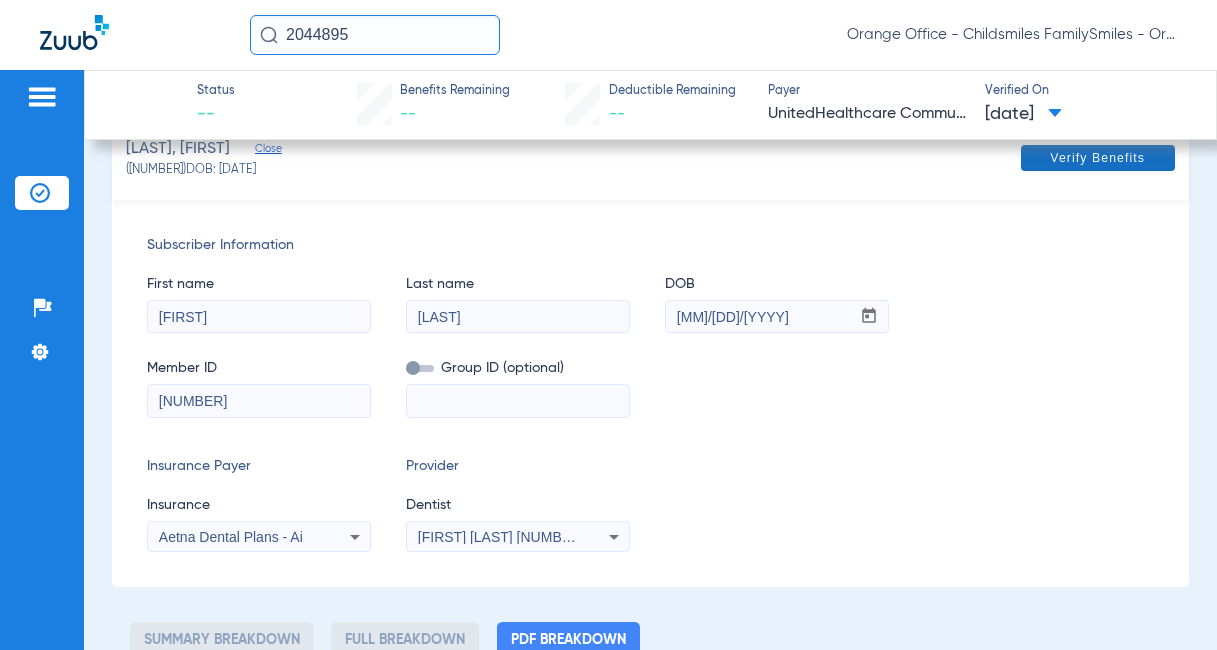 click 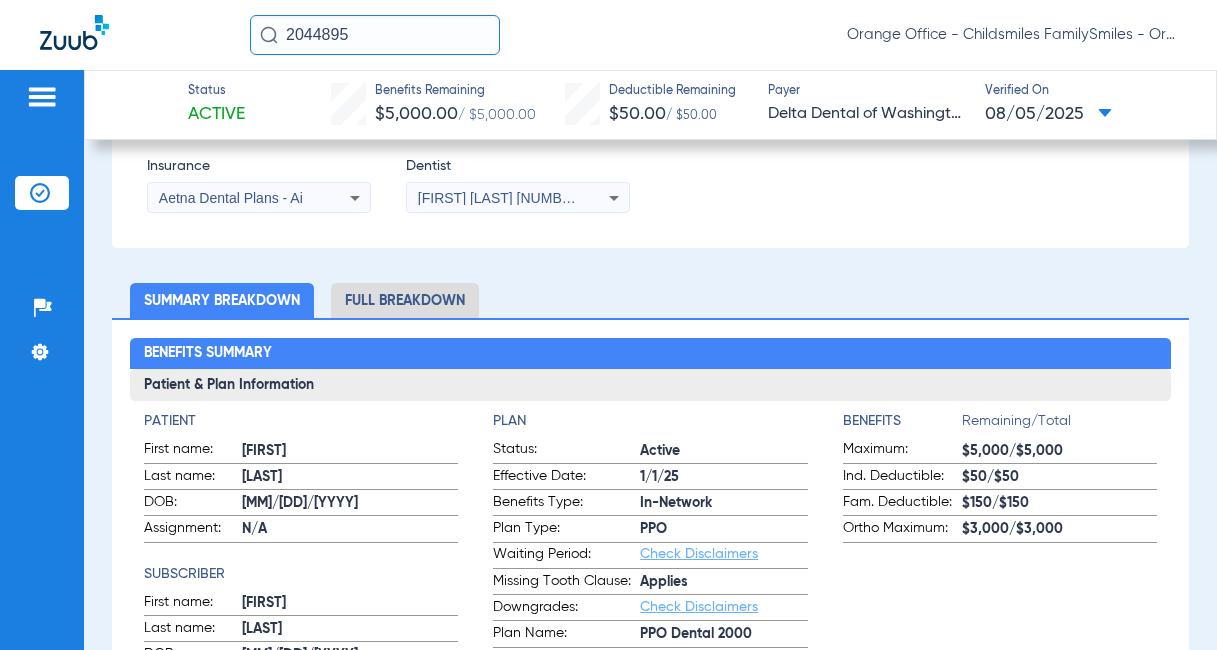 scroll, scrollTop: 452, scrollLeft: 0, axis: vertical 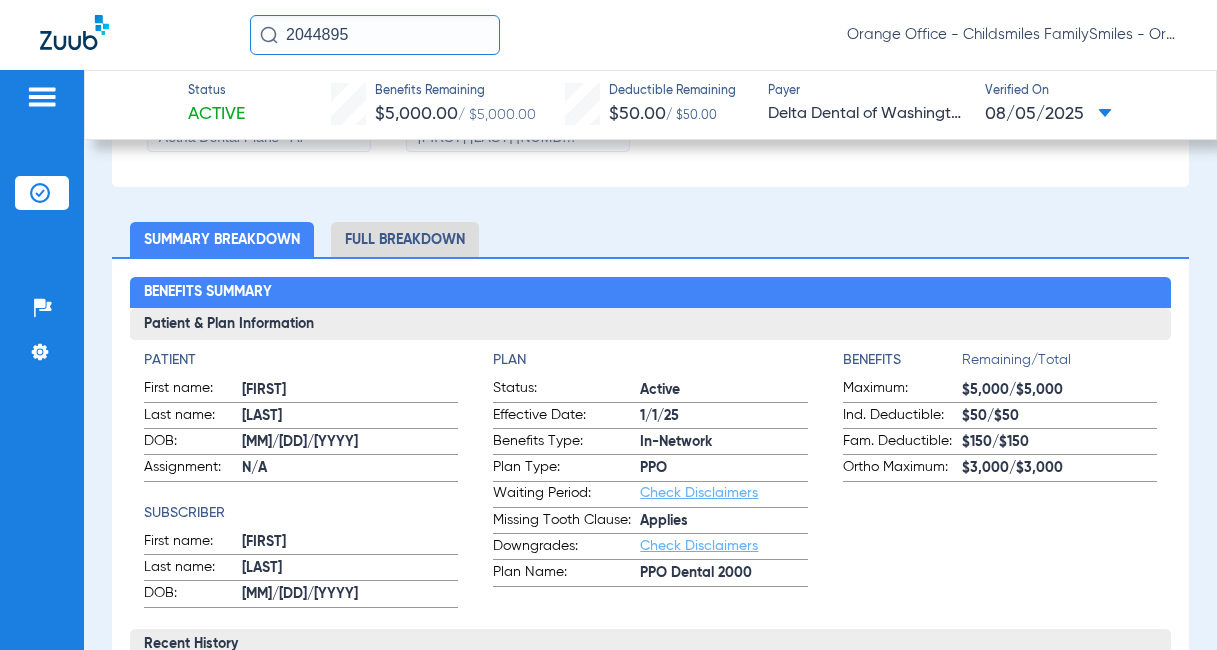 click on "Full Breakdown" 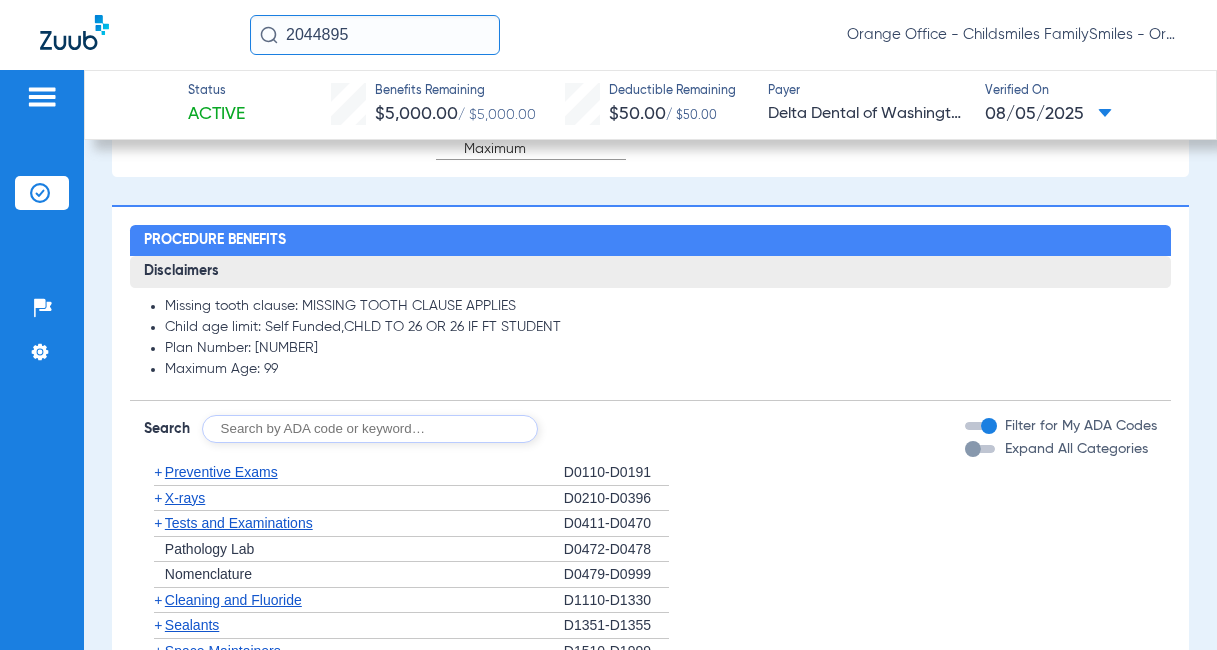 scroll, scrollTop: 1952, scrollLeft: 0, axis: vertical 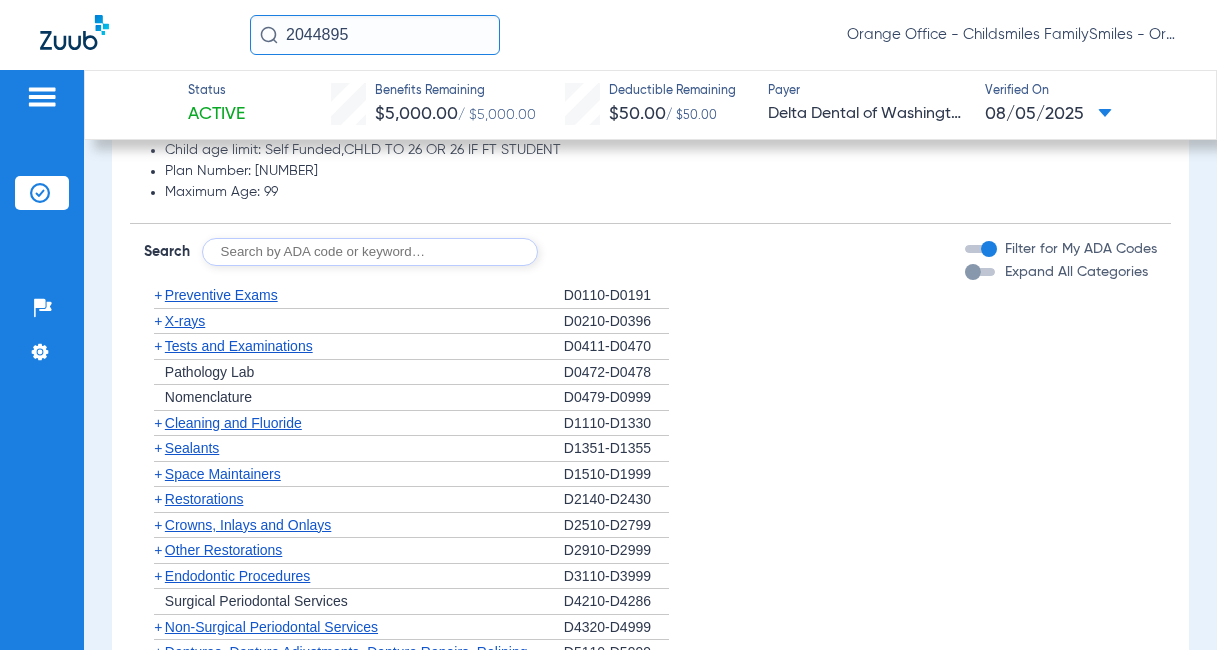 click on "Sealants" 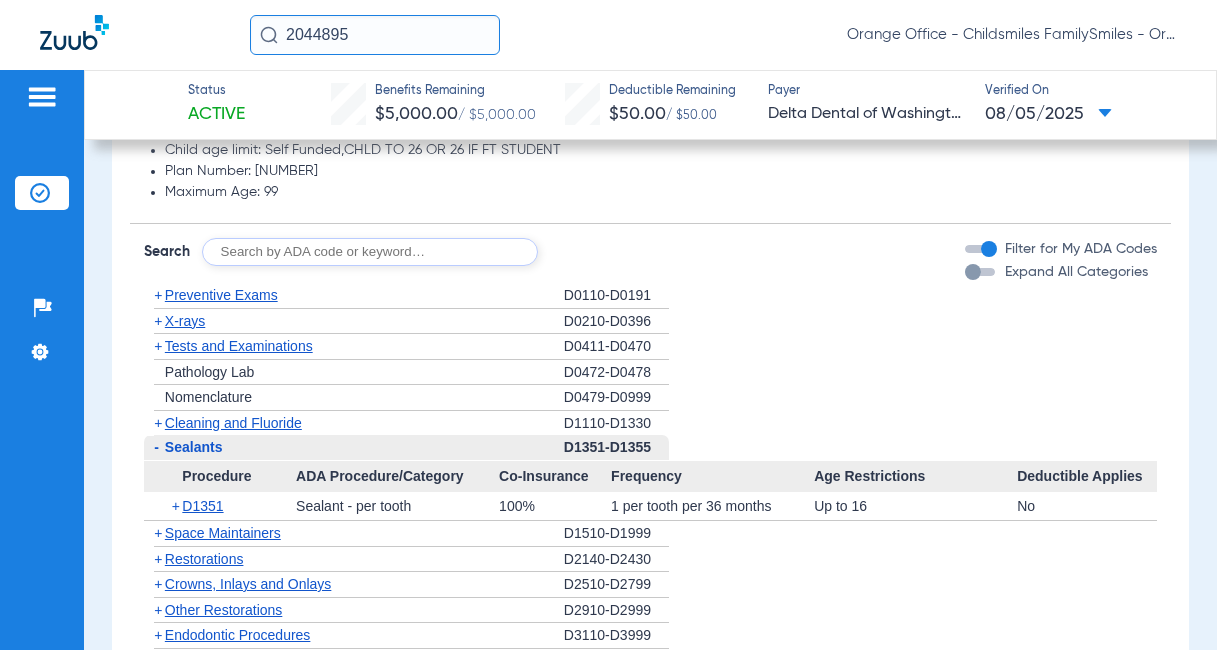 drag, startPoint x: 603, startPoint y: 507, endPoint x: 872, endPoint y: 510, distance: 269.01672 